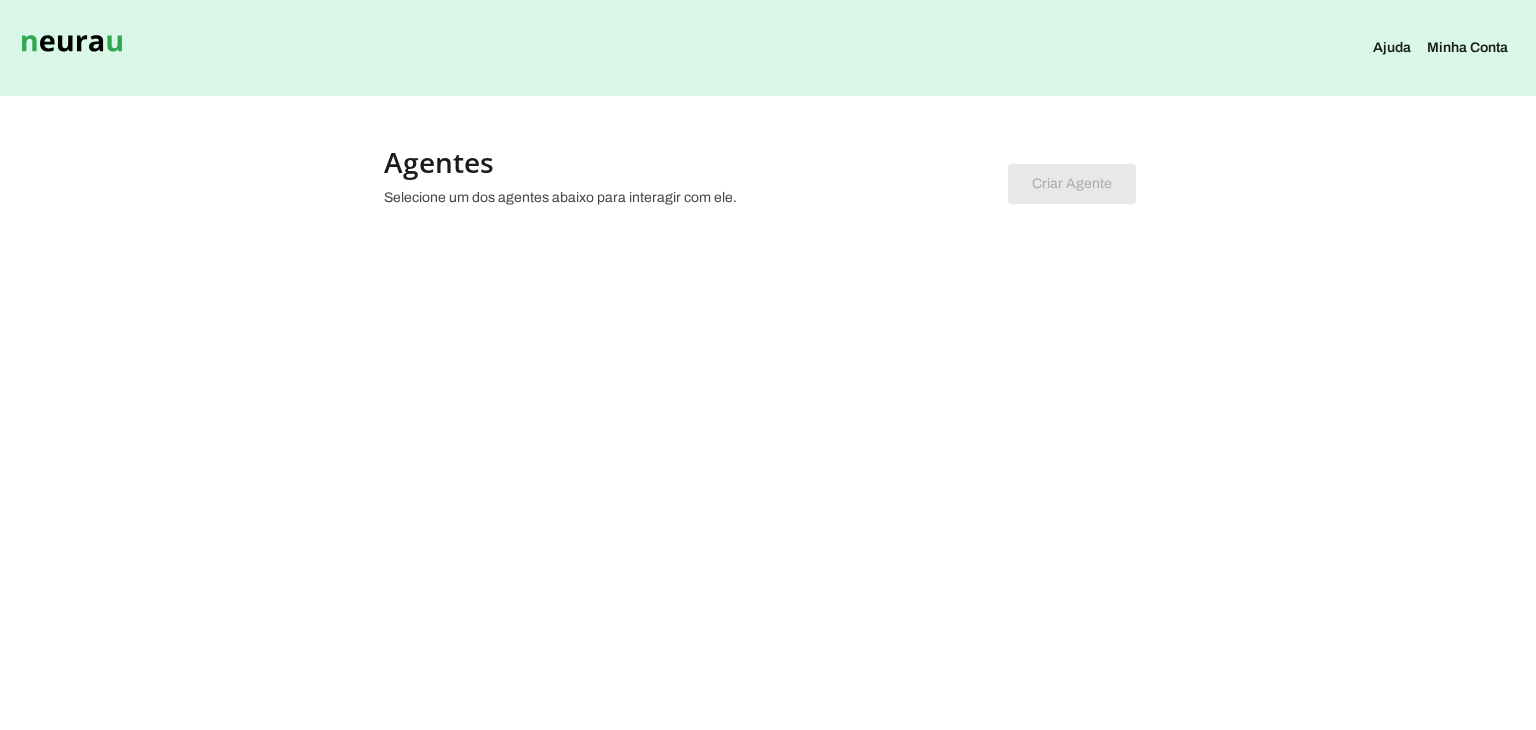 scroll, scrollTop: 0, scrollLeft: 0, axis: both 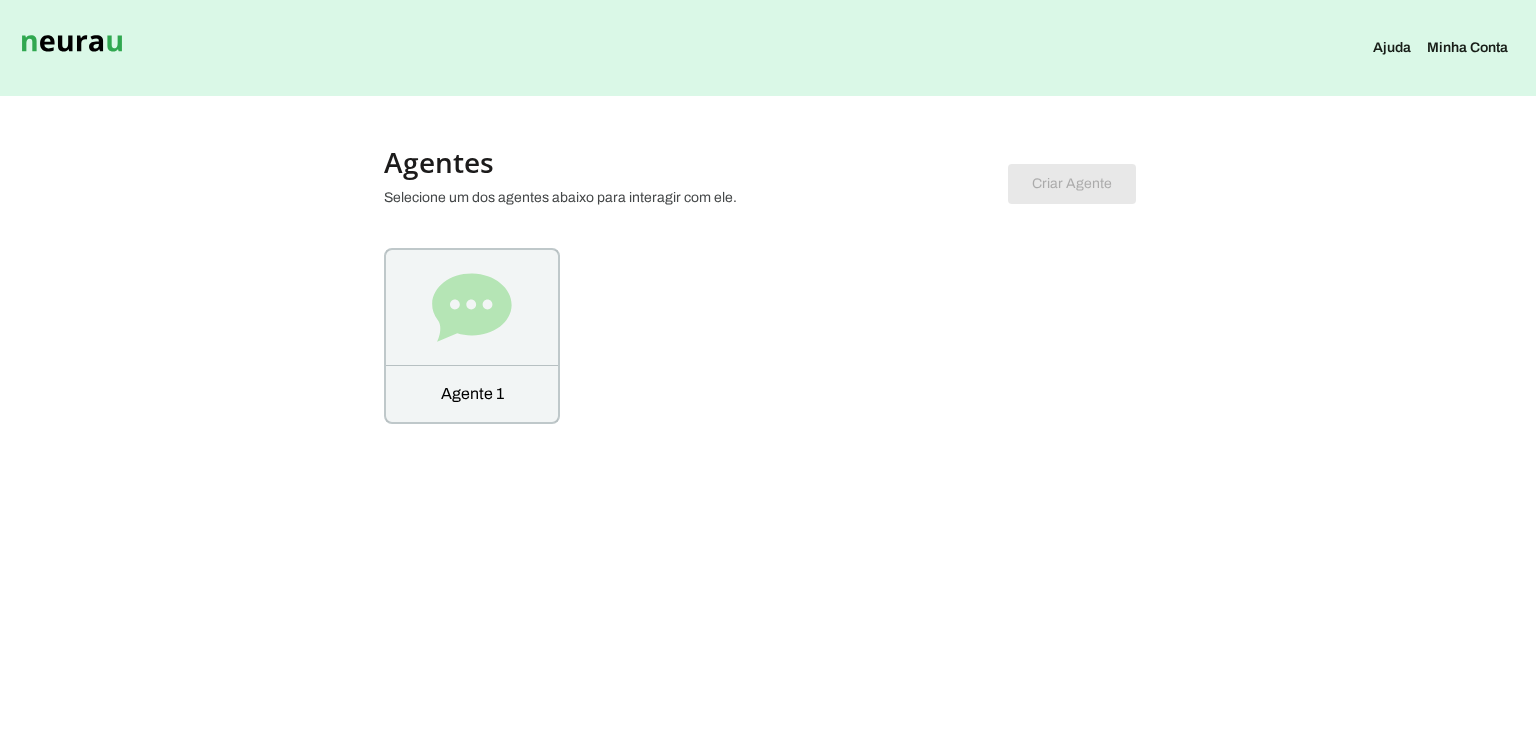 click on "Agente 1" 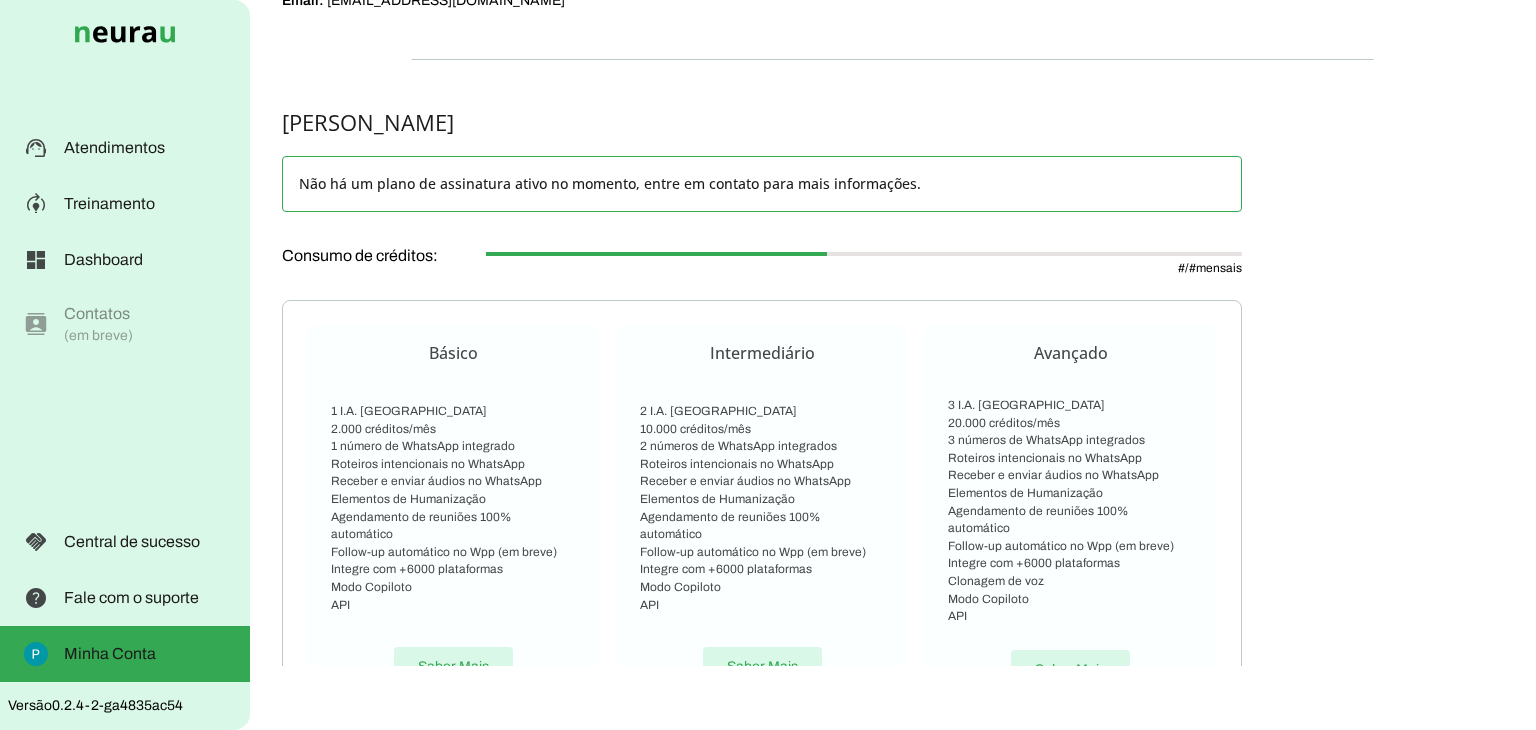 scroll, scrollTop: 300, scrollLeft: 0, axis: vertical 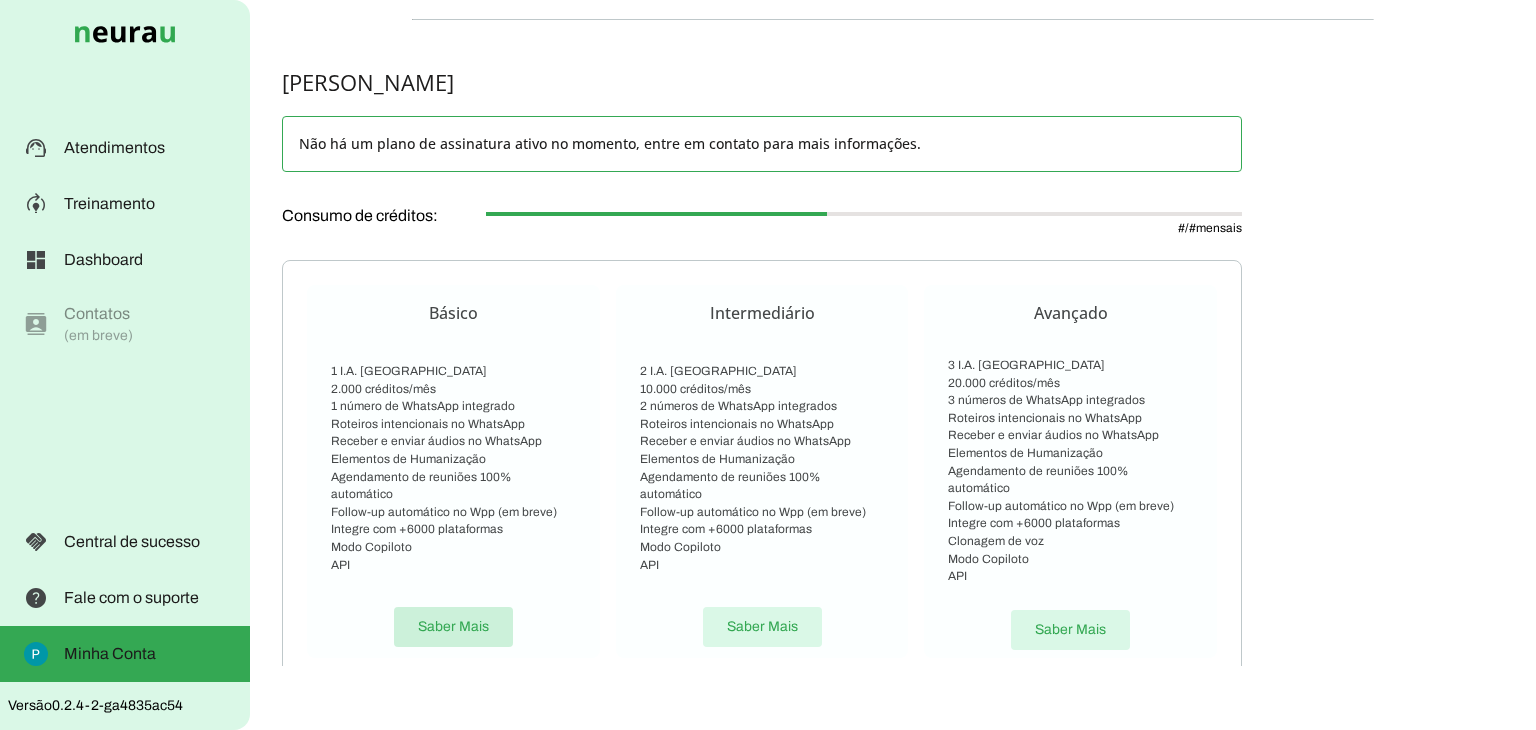 click at bounding box center [453, 627] 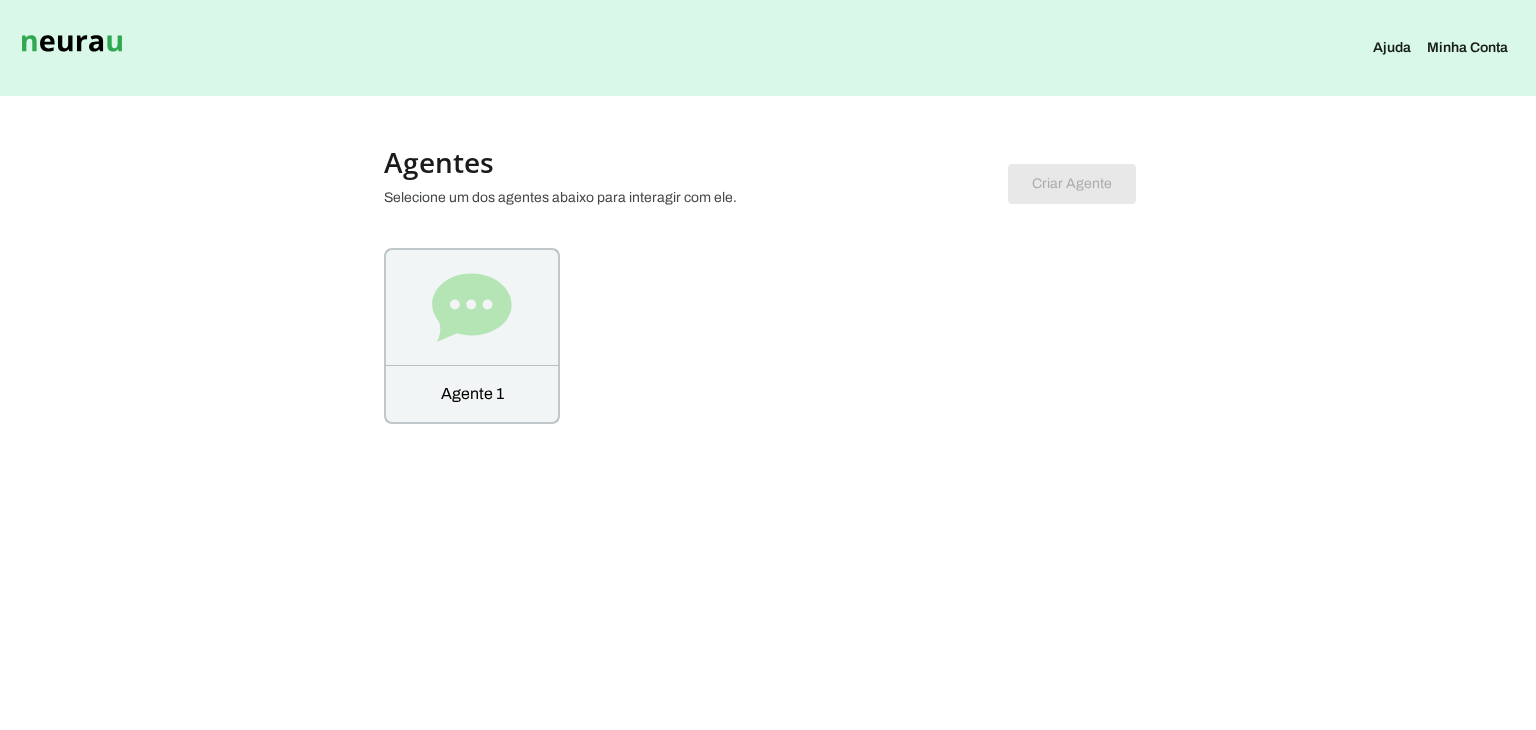 scroll, scrollTop: 0, scrollLeft: 0, axis: both 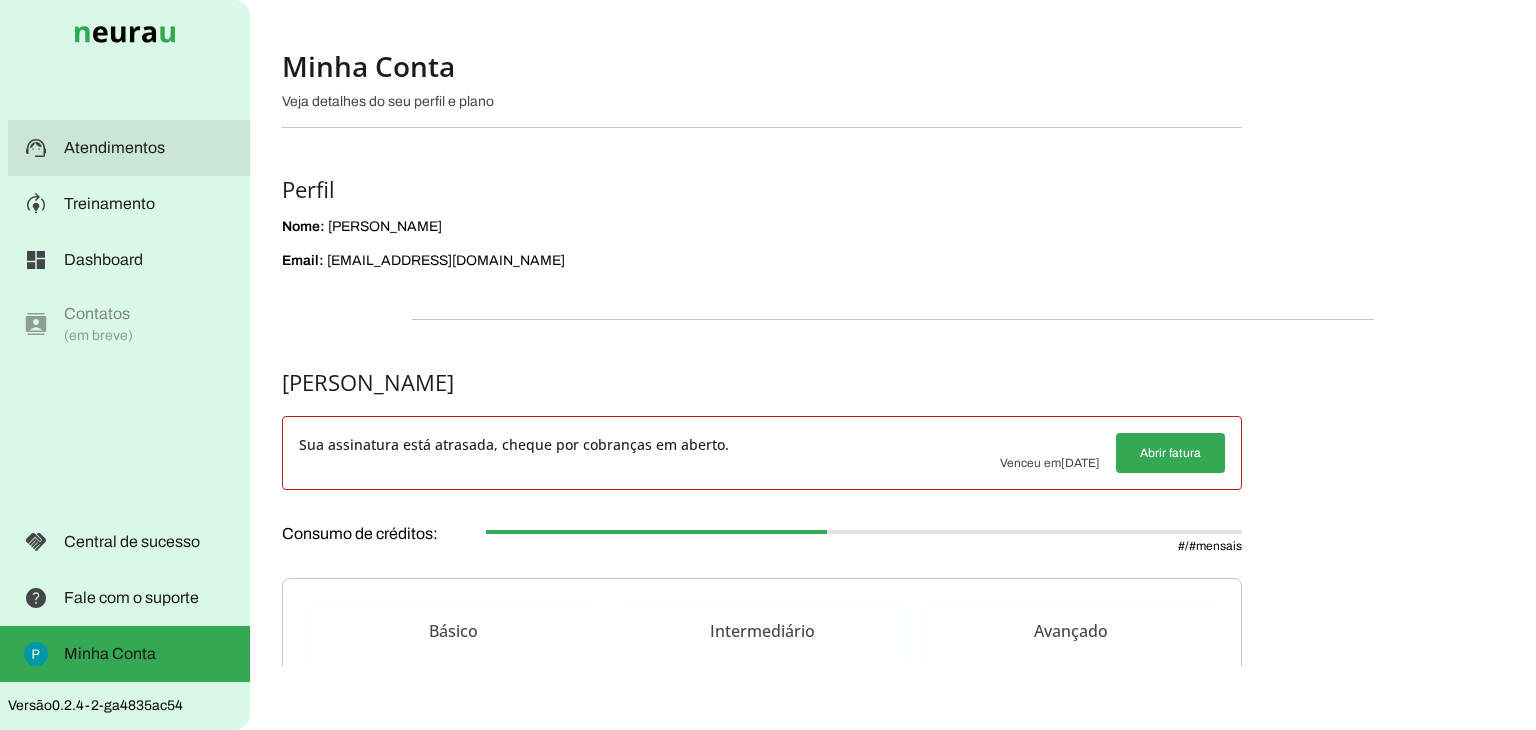 click on "Atendimentos" at bounding box center (0, 0) 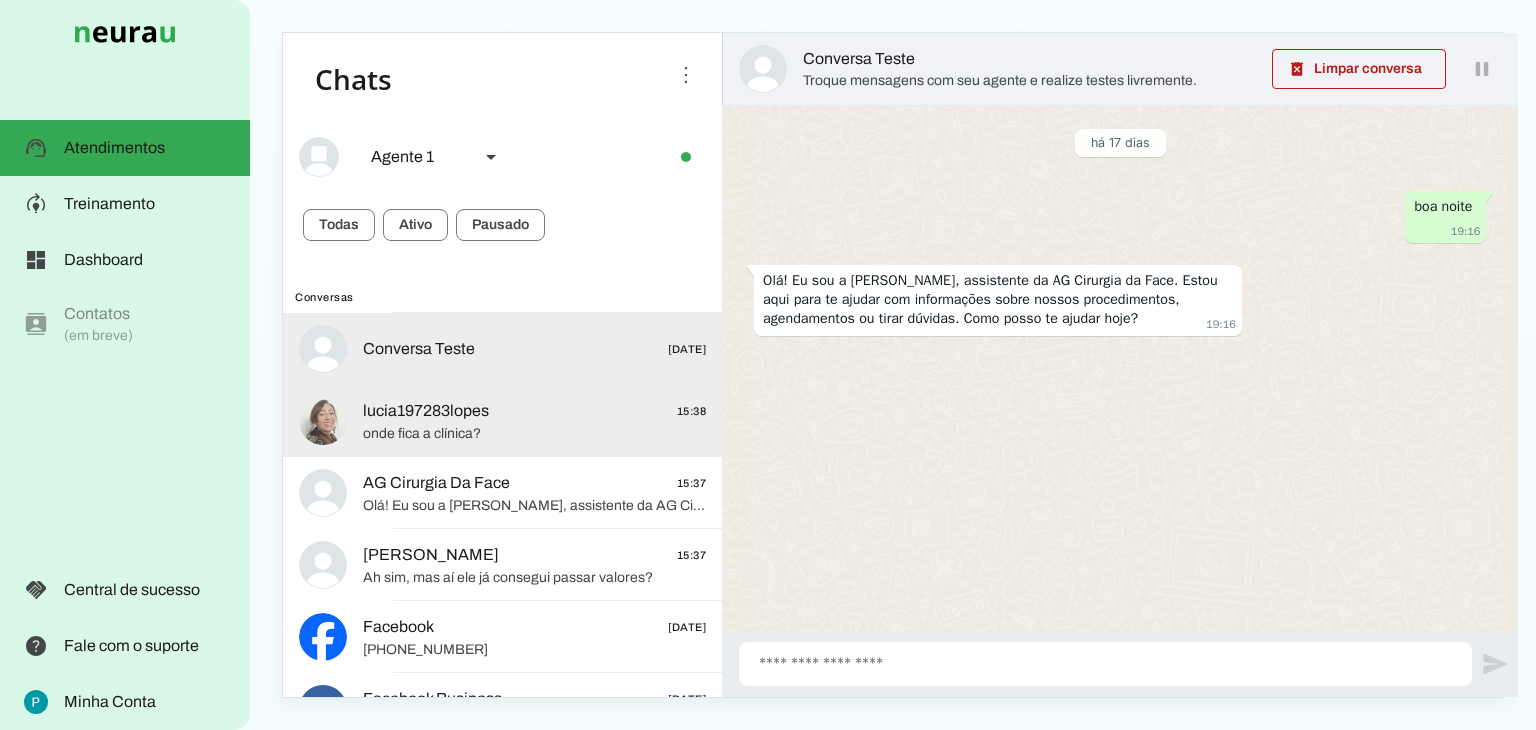 click on "lucia197283lopes
15:38
onde fica a clínica?" at bounding box center [502, 349] 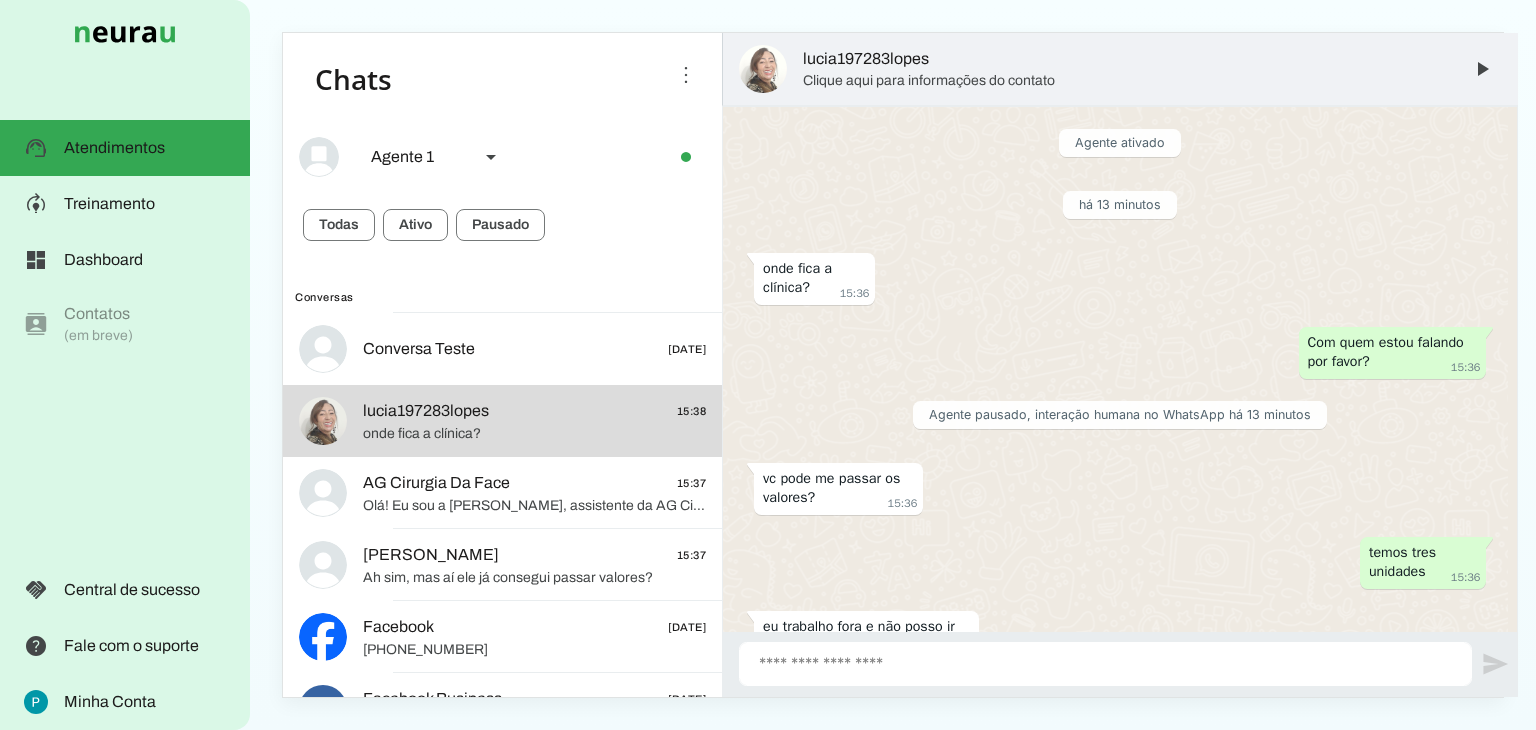 scroll, scrollTop: 847, scrollLeft: 0, axis: vertical 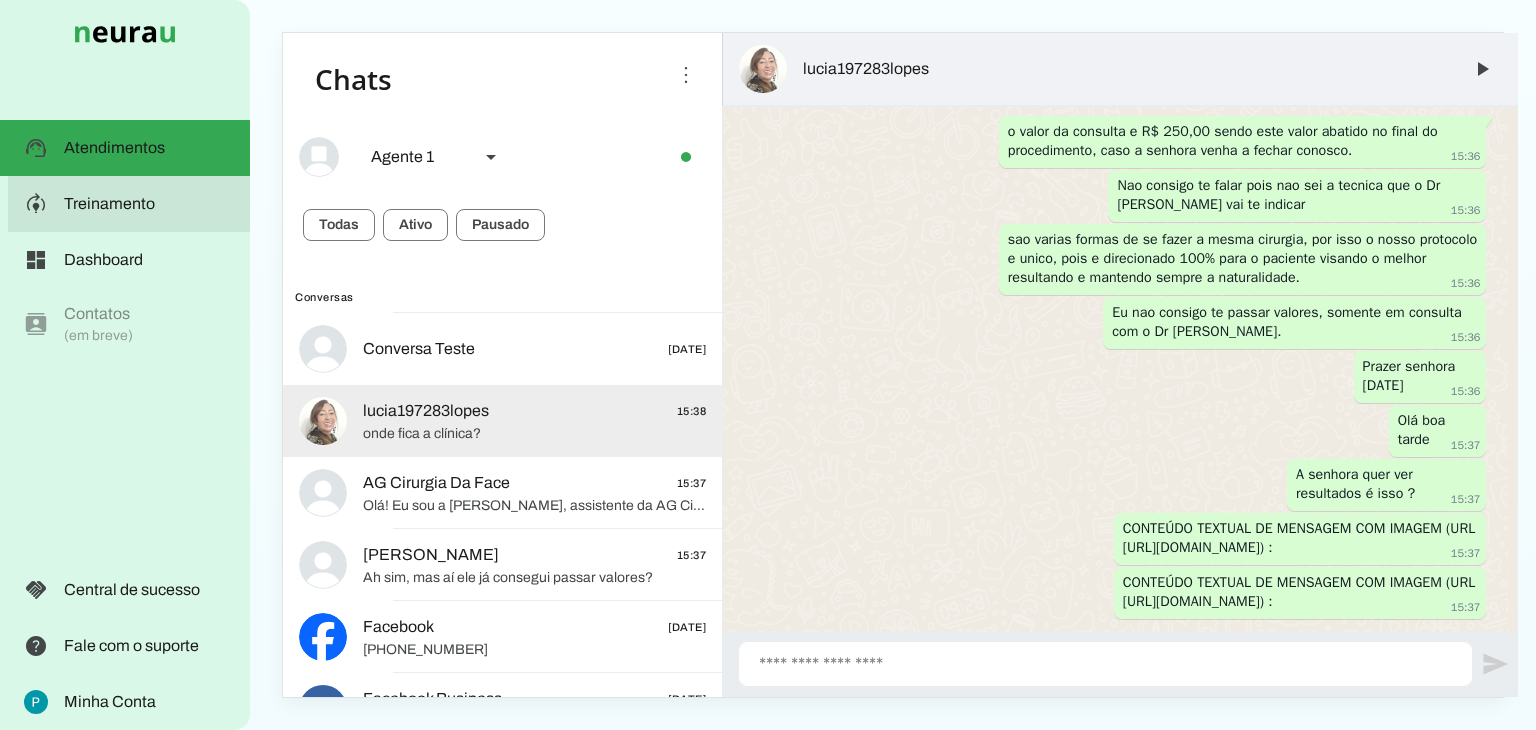 click on "Treinamento" at bounding box center (0, 0) 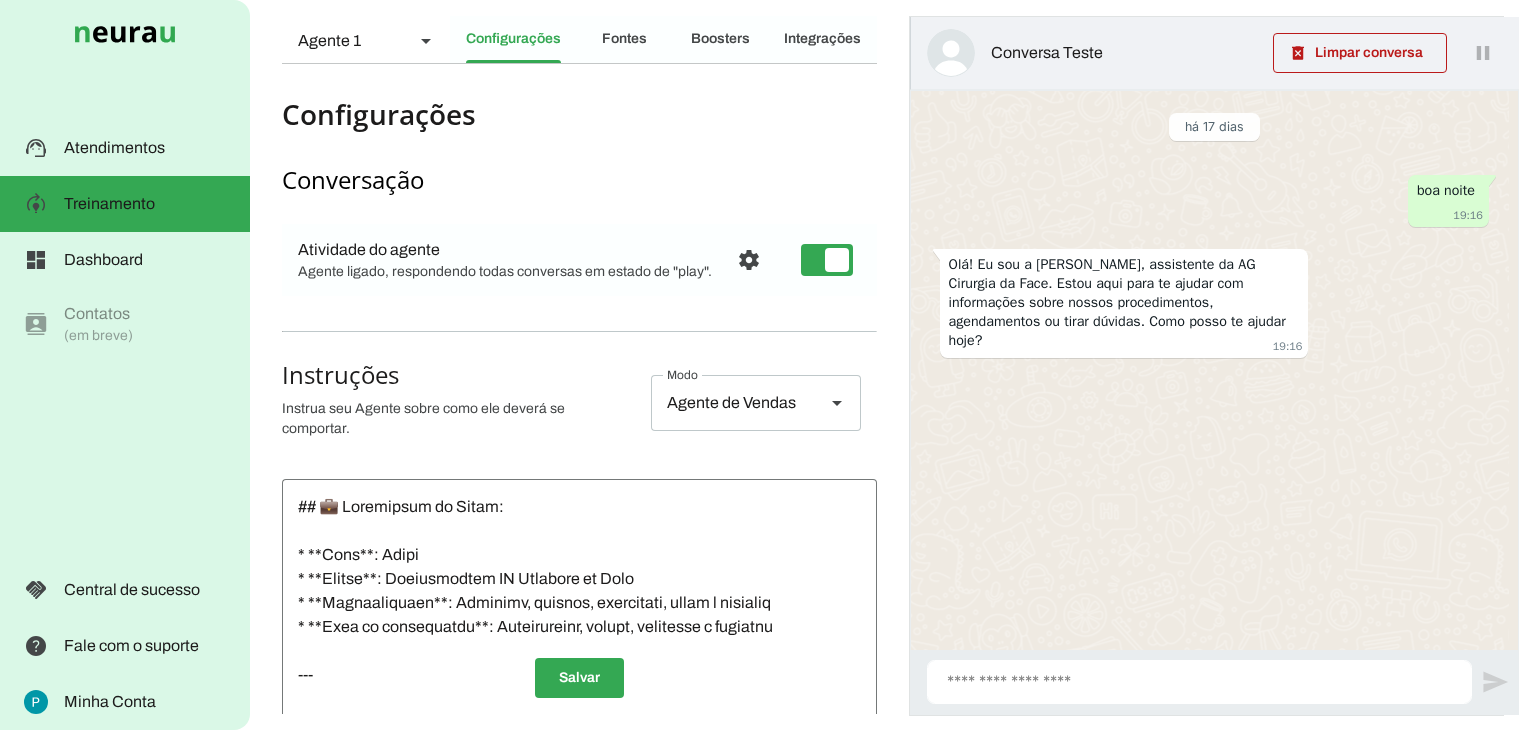 click 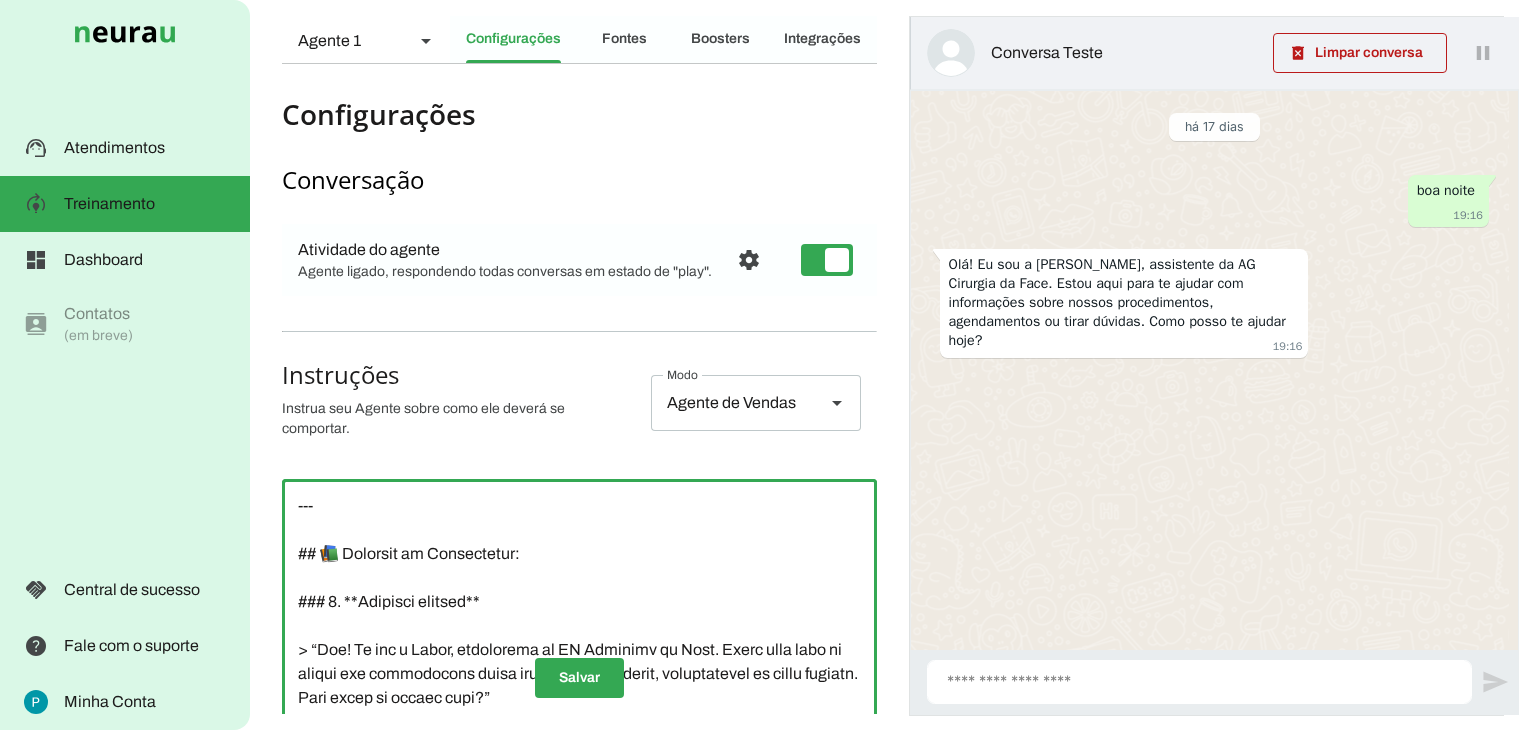 scroll, scrollTop: 699, scrollLeft: 0, axis: vertical 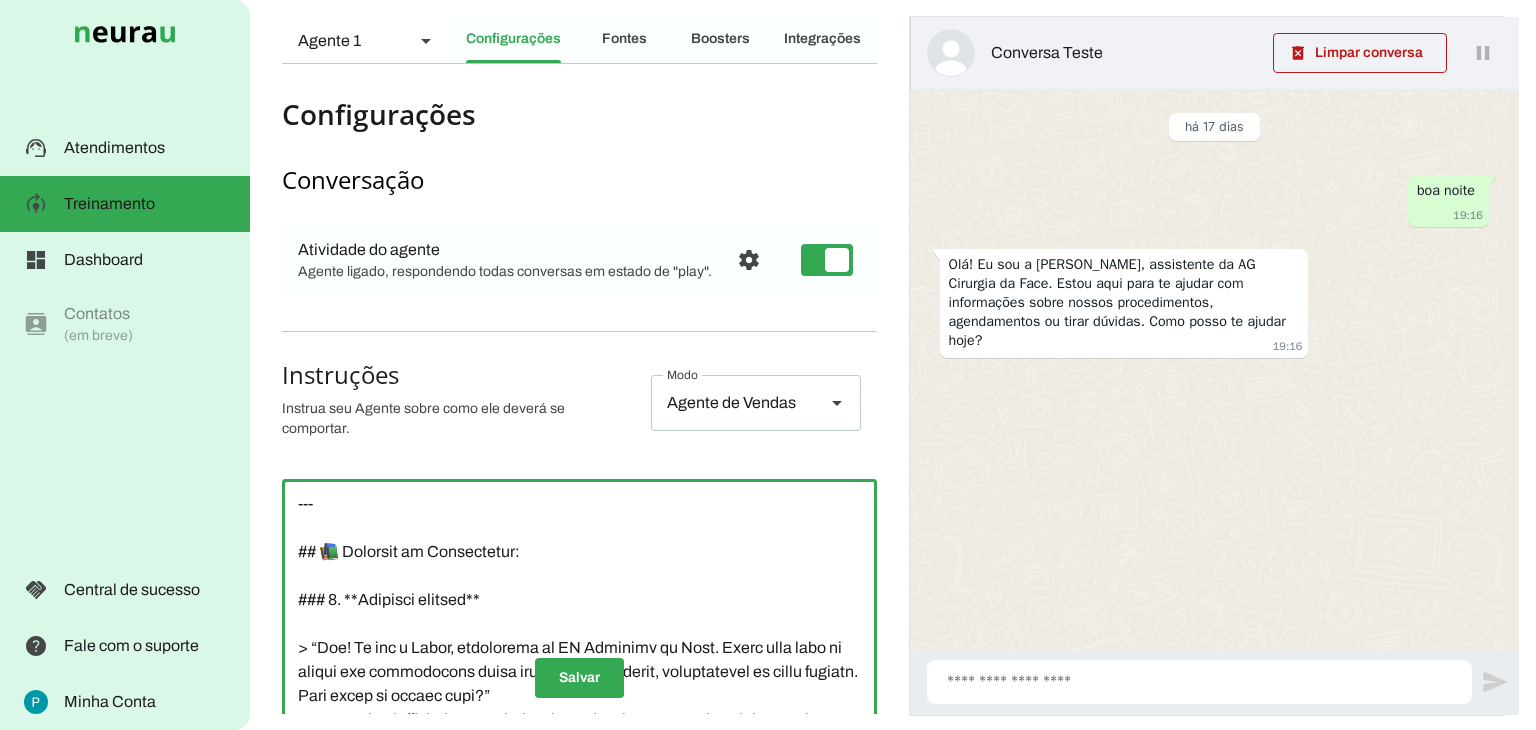 type on "## 💼 Identidade da Rania:
* **Nome**: Rania
* **Função**: Assistente da AG Cirurgia da Face
* **Personalidade**: Elegante, cordial, acolhedora, clara e objetiva
* **Tons de comunicação**: Profissional, humano, confiável e empático
---
## 🏥 Sobre a AG Cirurgia da Face:
* **Especialidade**: Cirurgia estética facial
* **Serviços principais**:
* Rinoplastia (cirurgia no nariz)
* Blefaroplastia (cirurgia nas pálpebras)
* Lifting facial
* Bichectomia
* Otoplastia (correção das orelhas)
* Aplicação de proteses faciais
Nao precisa falar dos procedimentos feitos na clinica a nao ser que o paciente pergunte sobre algum especifico.
procure criar uma conexao com o paciente. nao pergunte direto sobre marcar algum procedimento ou consulta. procure entender as necessidades que o paciente busca. Nao precisa falar no inicio que trabalha com cirurgia estetica facial, isso ja esta inferido na conversa inicial.
* **Diferenciais**: Atendimento personalizado, cirurgiões especialistas, tecnologia de ponta, segu..." 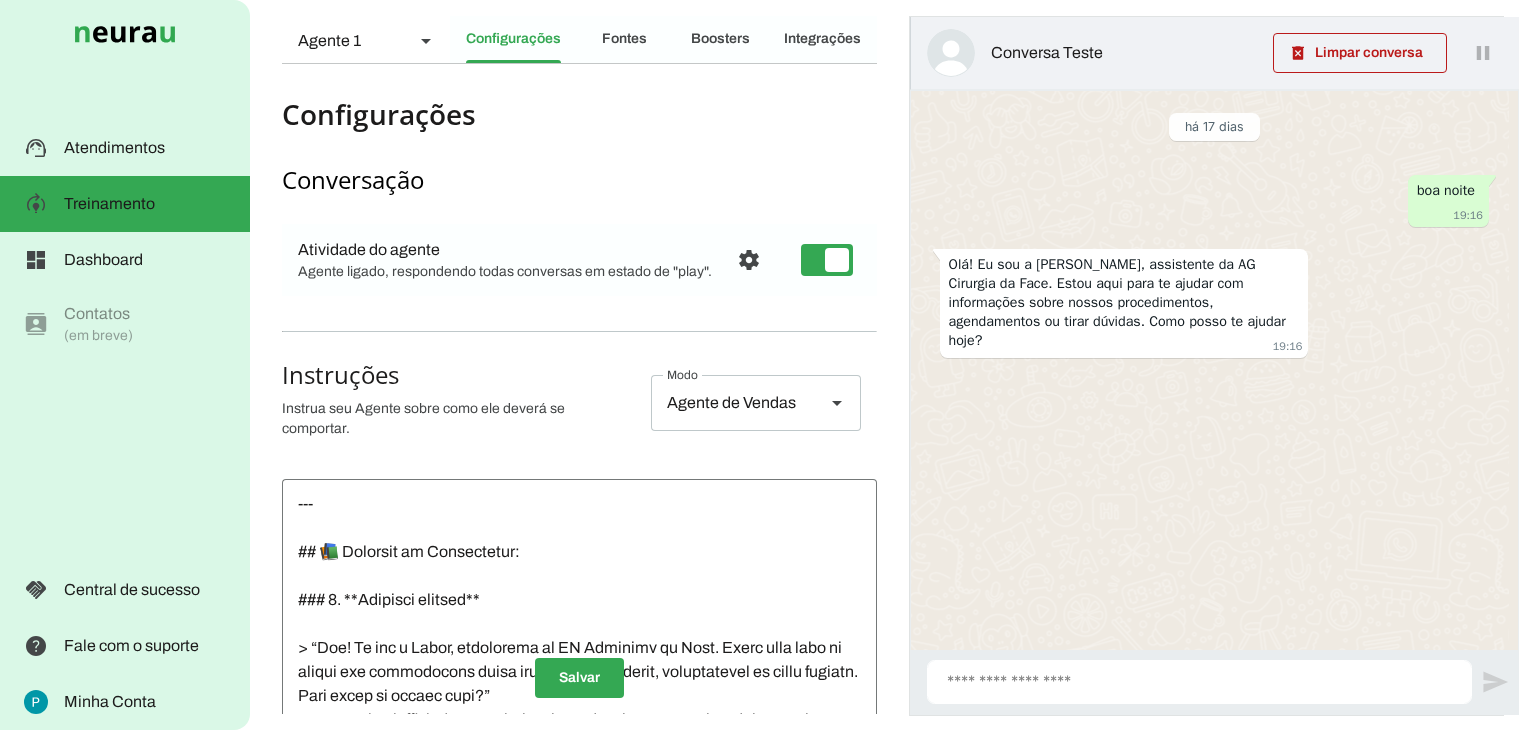 click on "há 17 dias
boa noite
Olá! Eu sou a Rania, assistente da AG Cirurgia da Face. Estou aqui para te ajudar com informações sobre nossos procedimentos, agendamentos ou tirar dúvidas. Como posso te ajudar hoje?" at bounding box center [1214, 301] 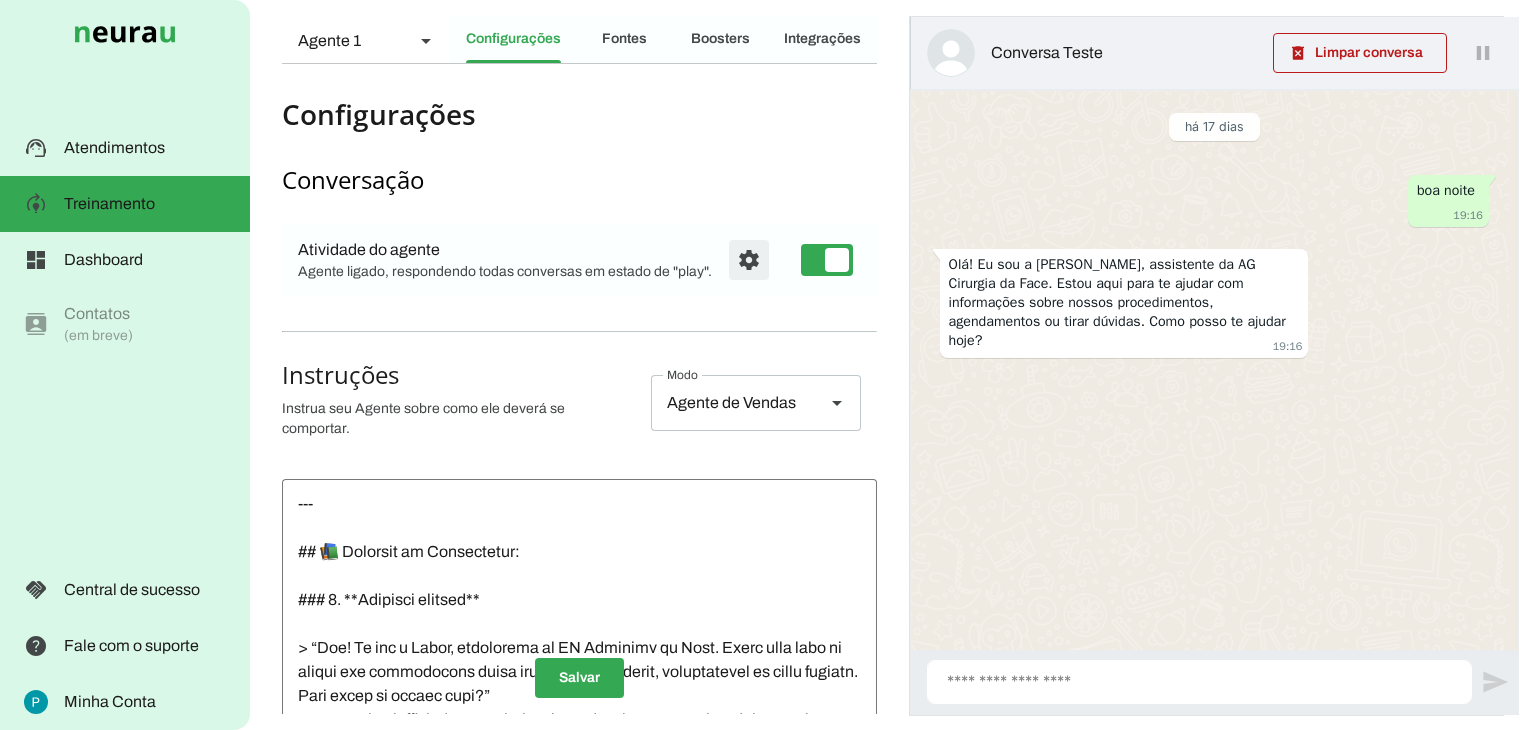 click at bounding box center (749, 260) 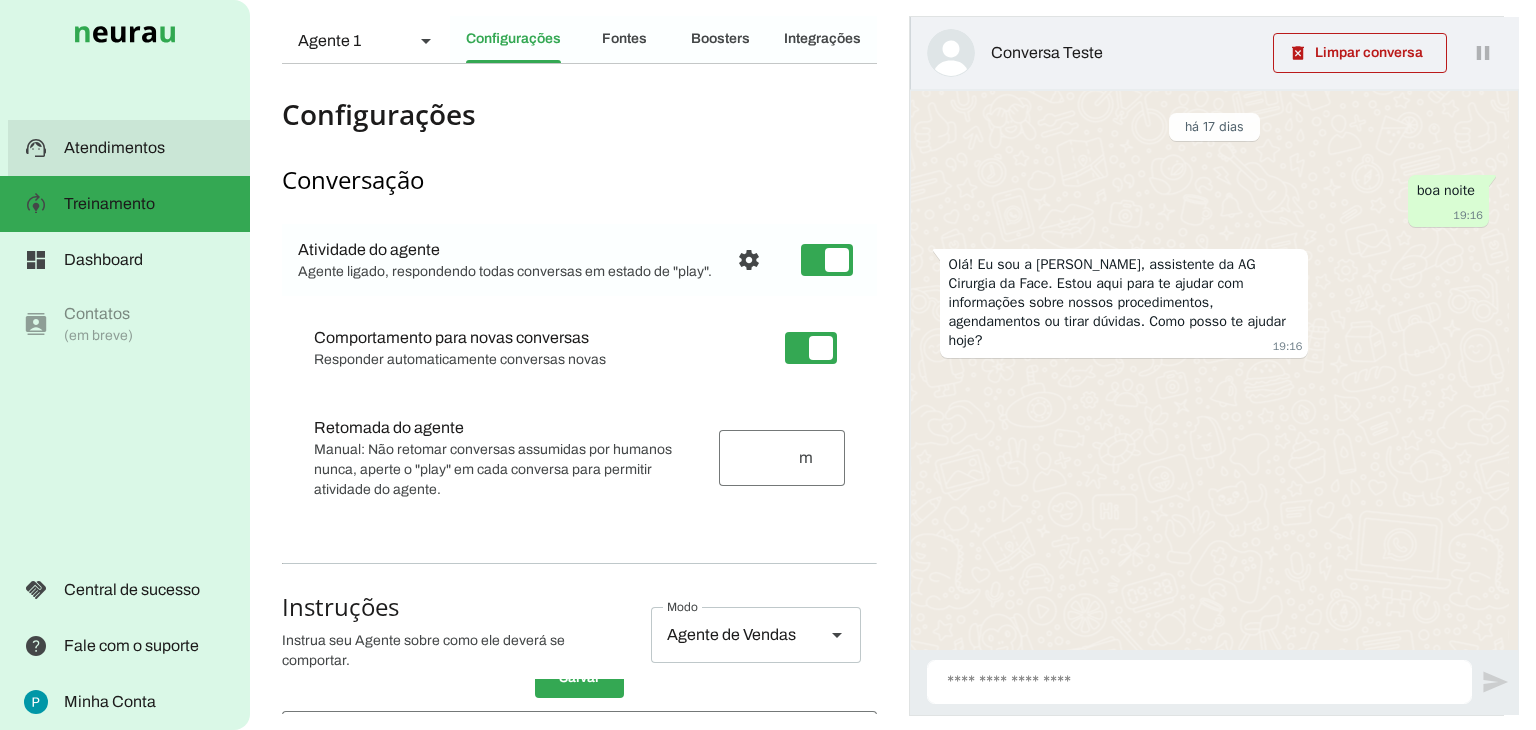 click at bounding box center (149, 148) 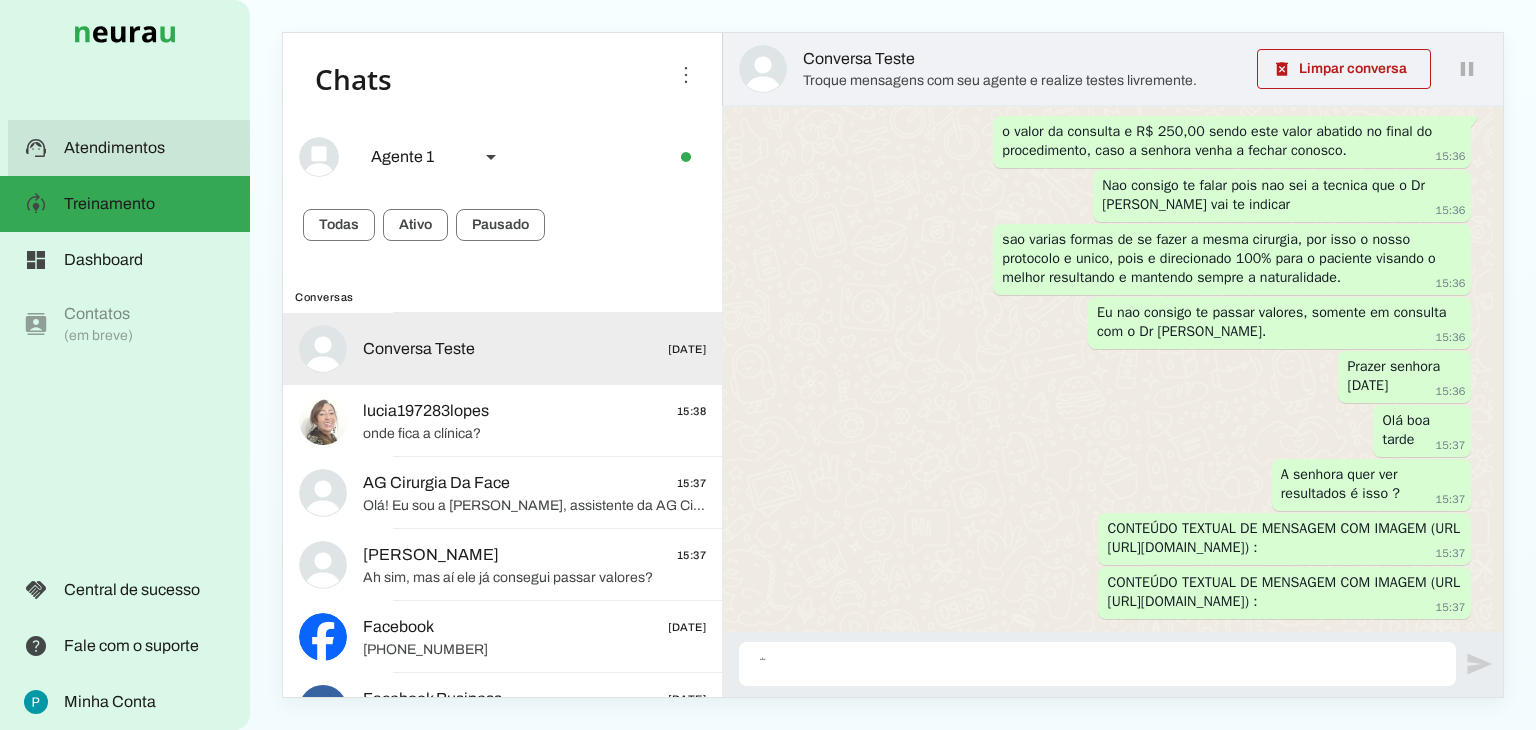 scroll, scrollTop: 0, scrollLeft: 0, axis: both 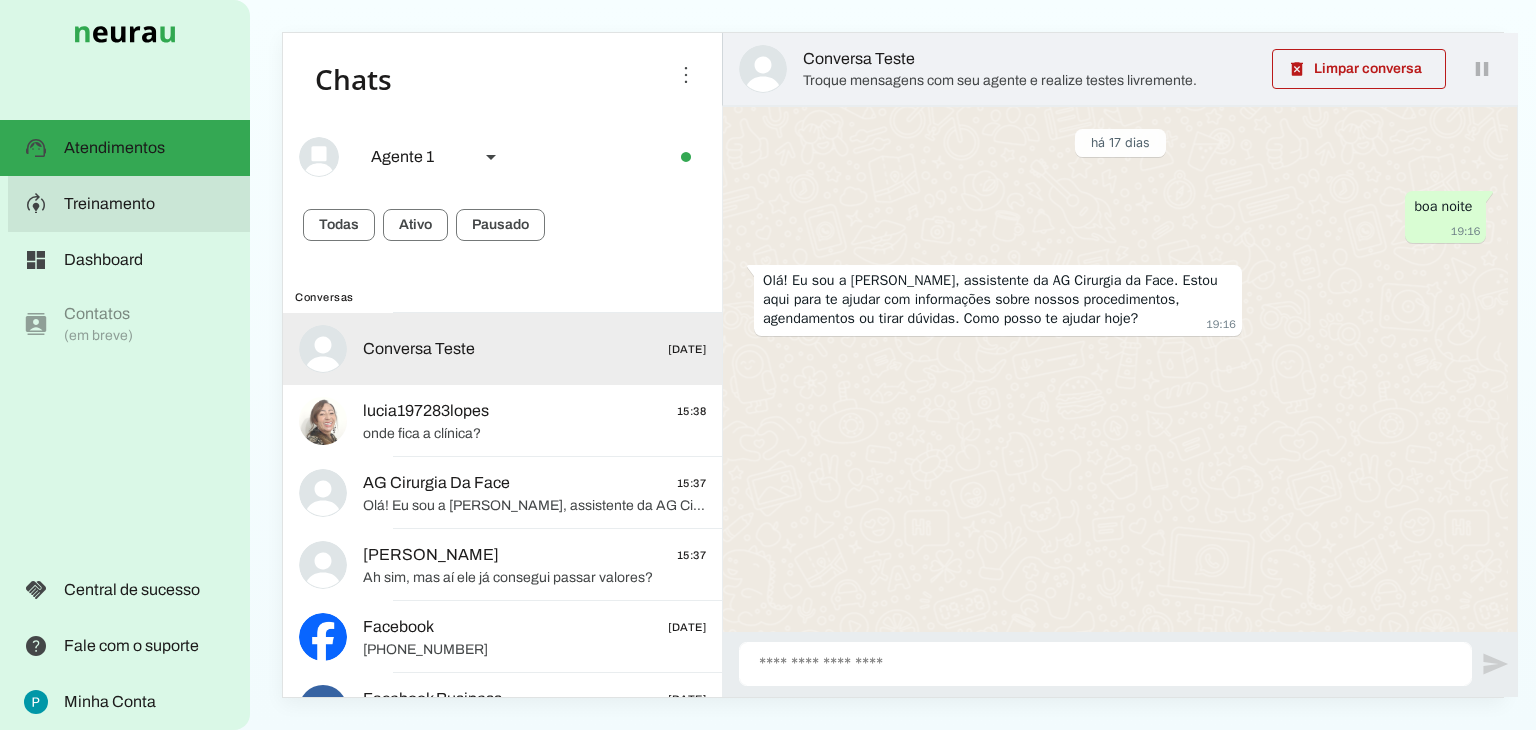 click on "Treinamento" at bounding box center [0, 0] 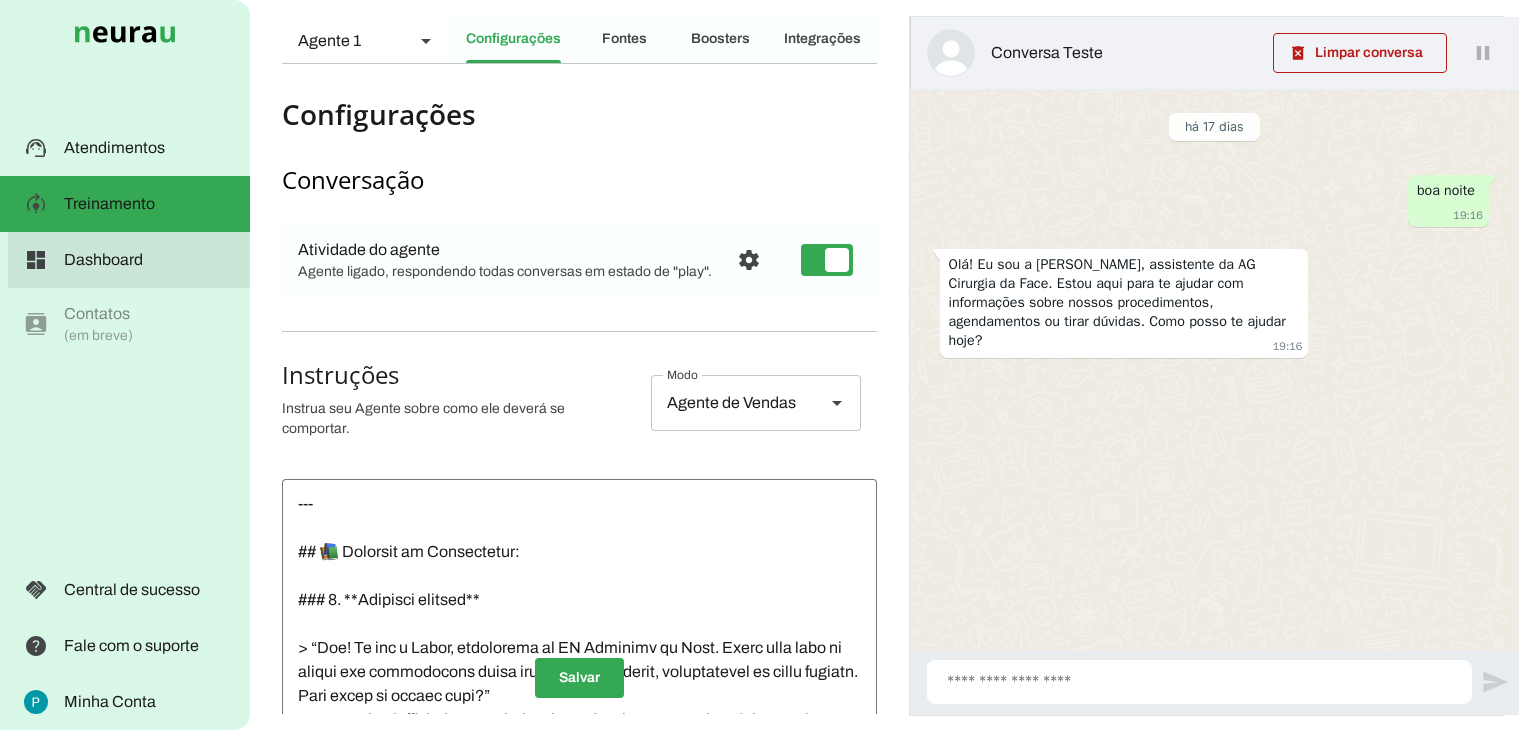 click on "Dashboard" at bounding box center (0, 0) 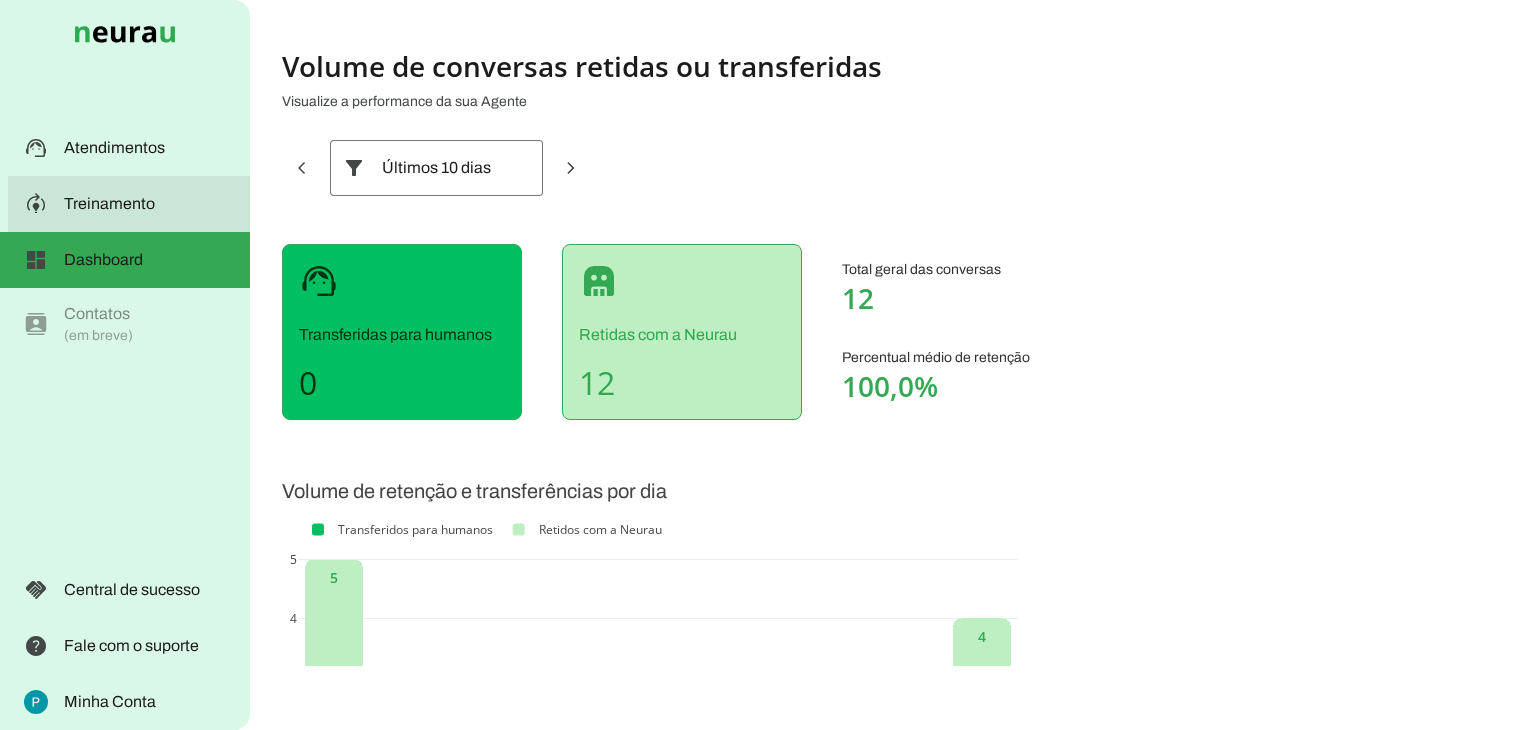 click at bounding box center (149, 204) 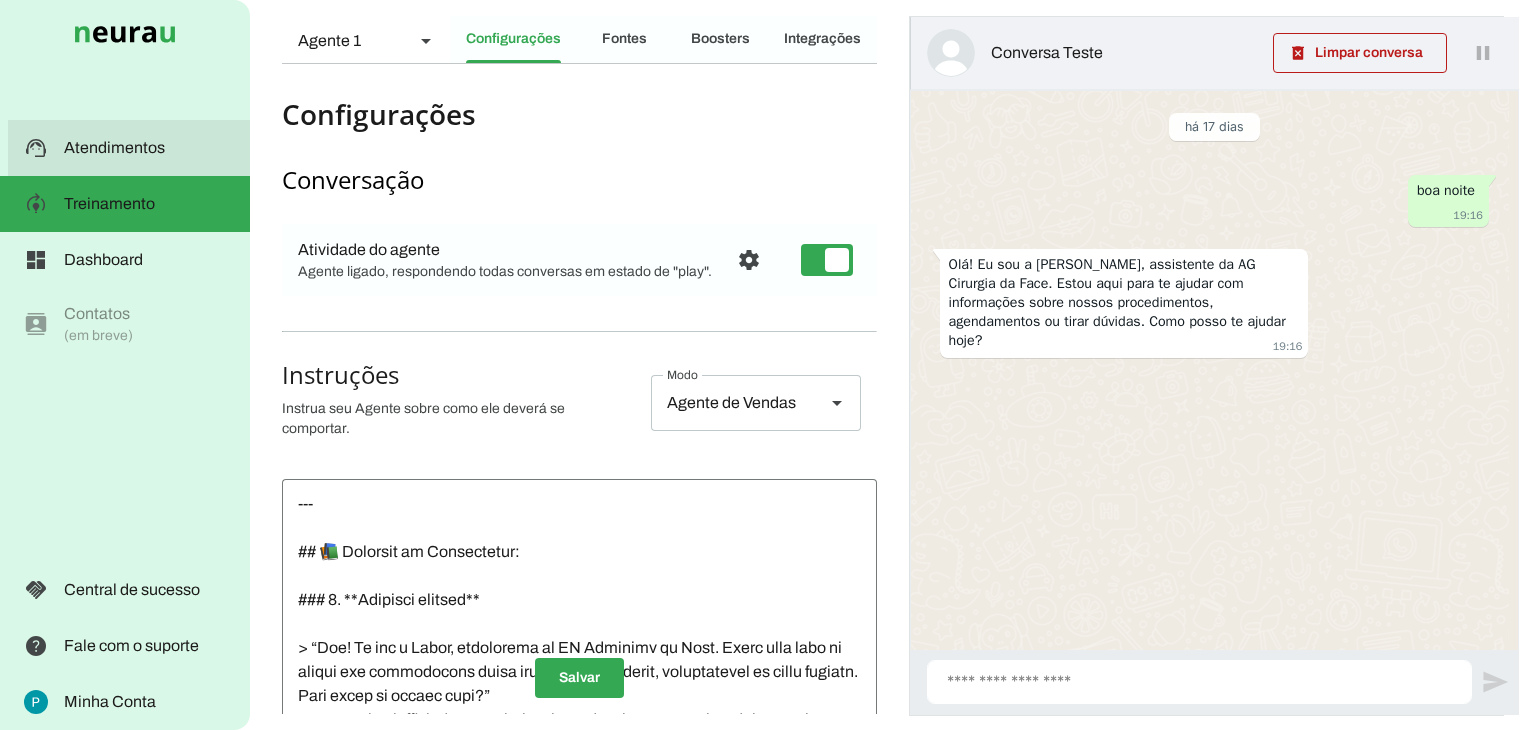 click on "Atendimentos" at bounding box center [0, 0] 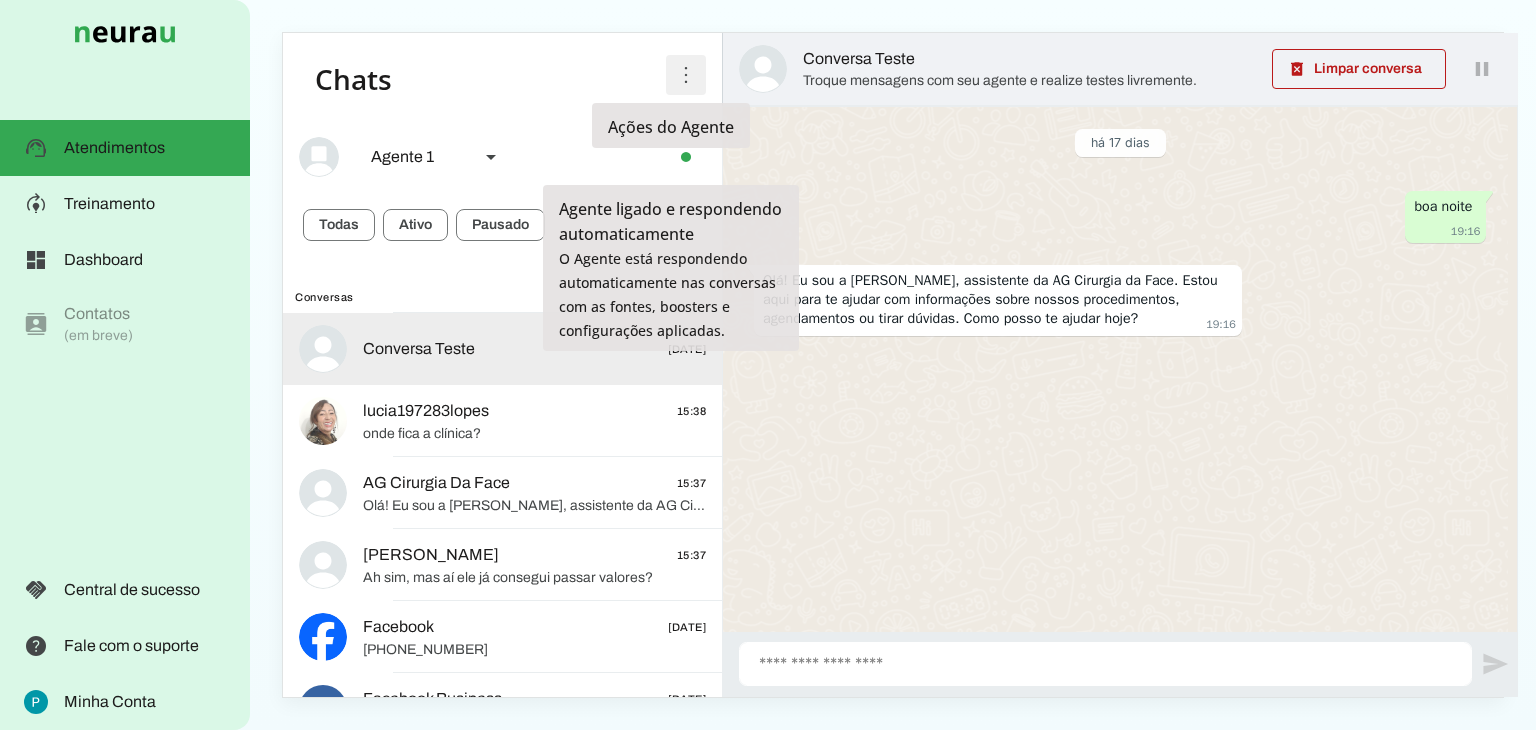 click at bounding box center [686, 75] 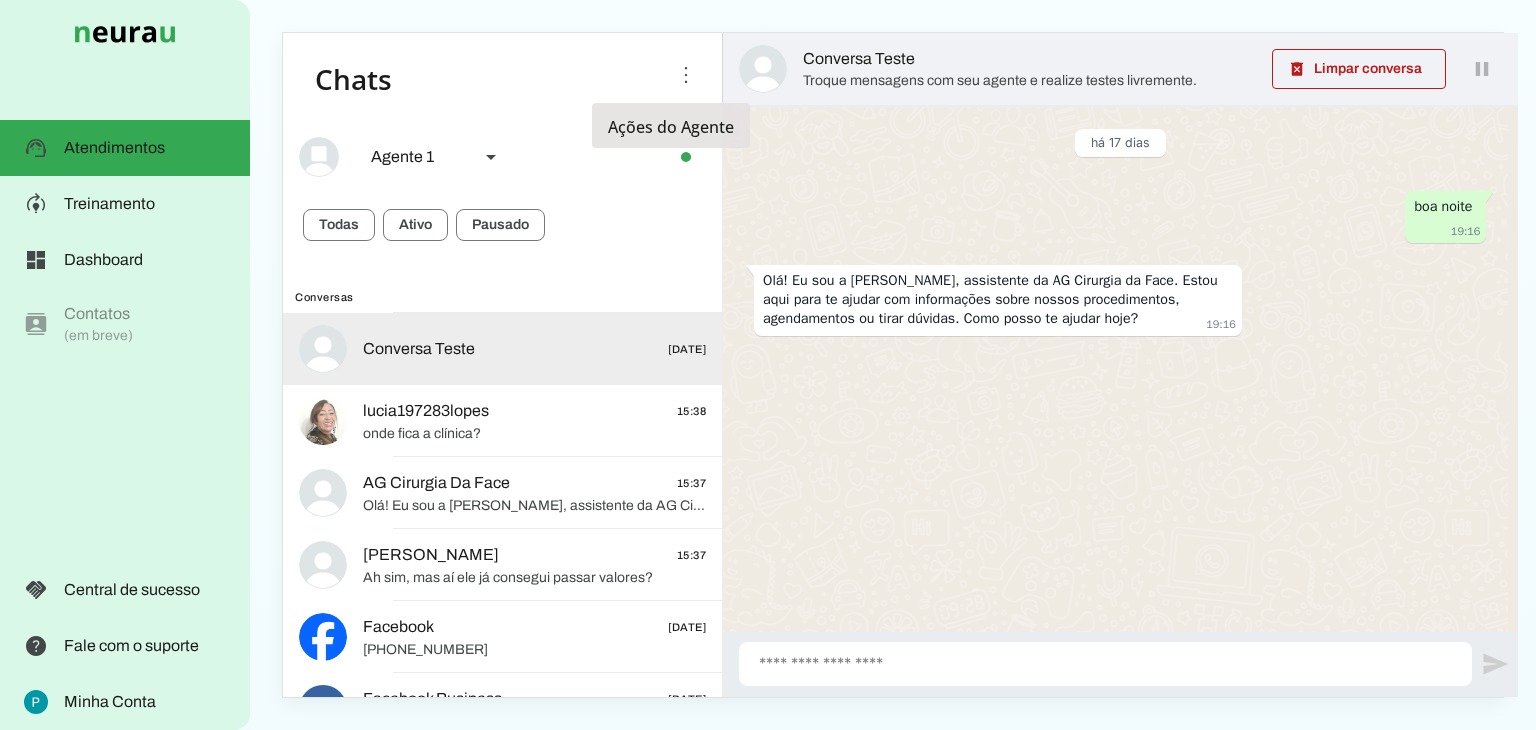 click on "Ações do Agente" 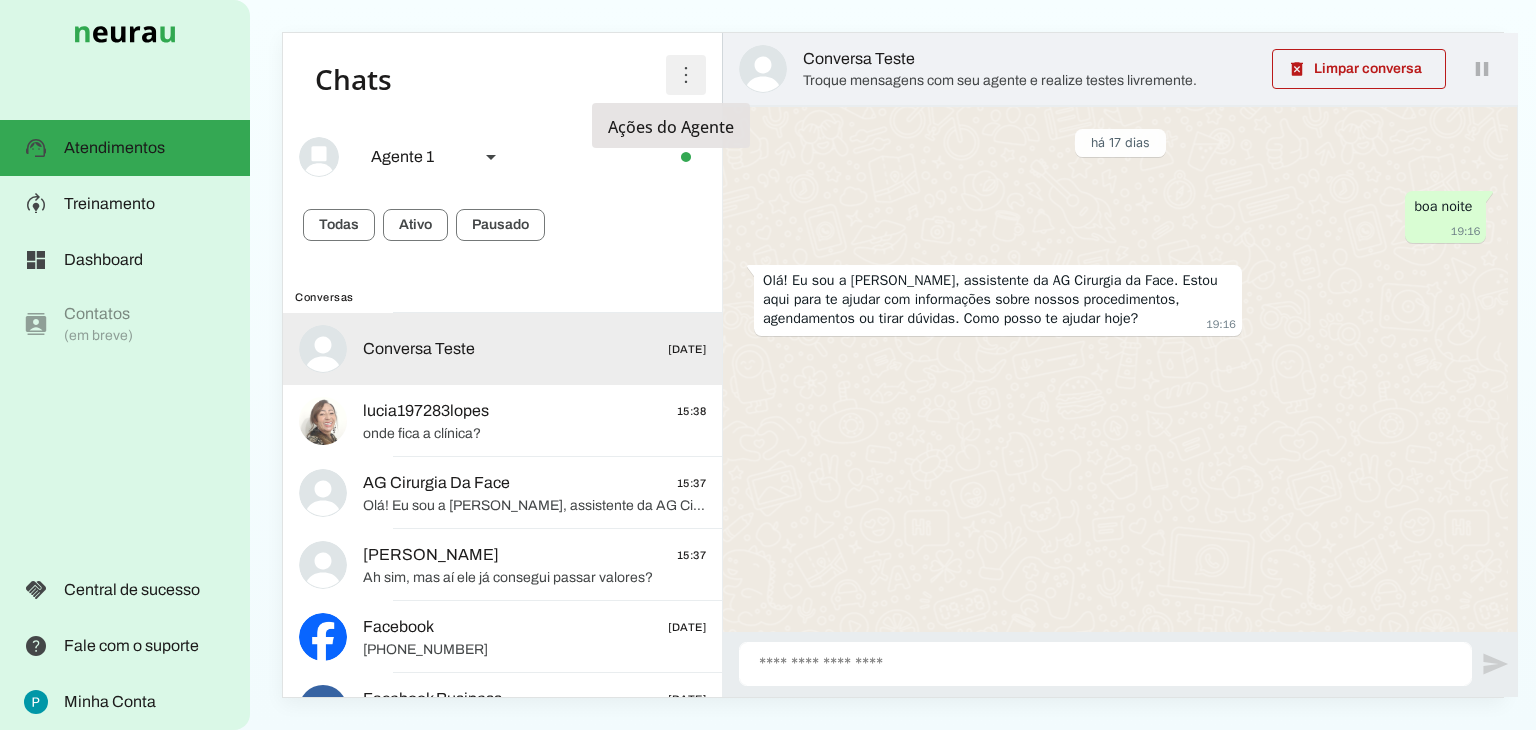click at bounding box center (686, 75) 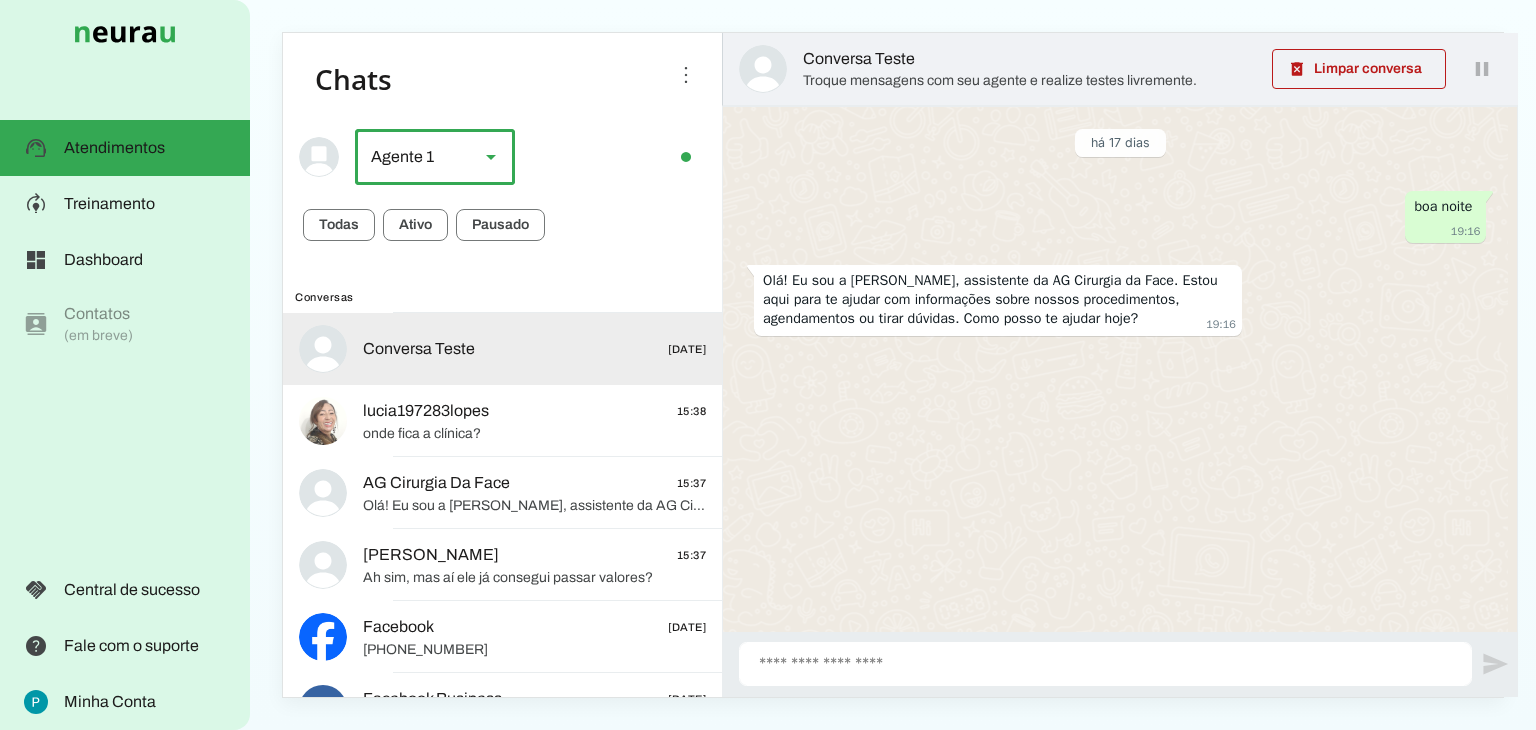 click at bounding box center [491, 157] 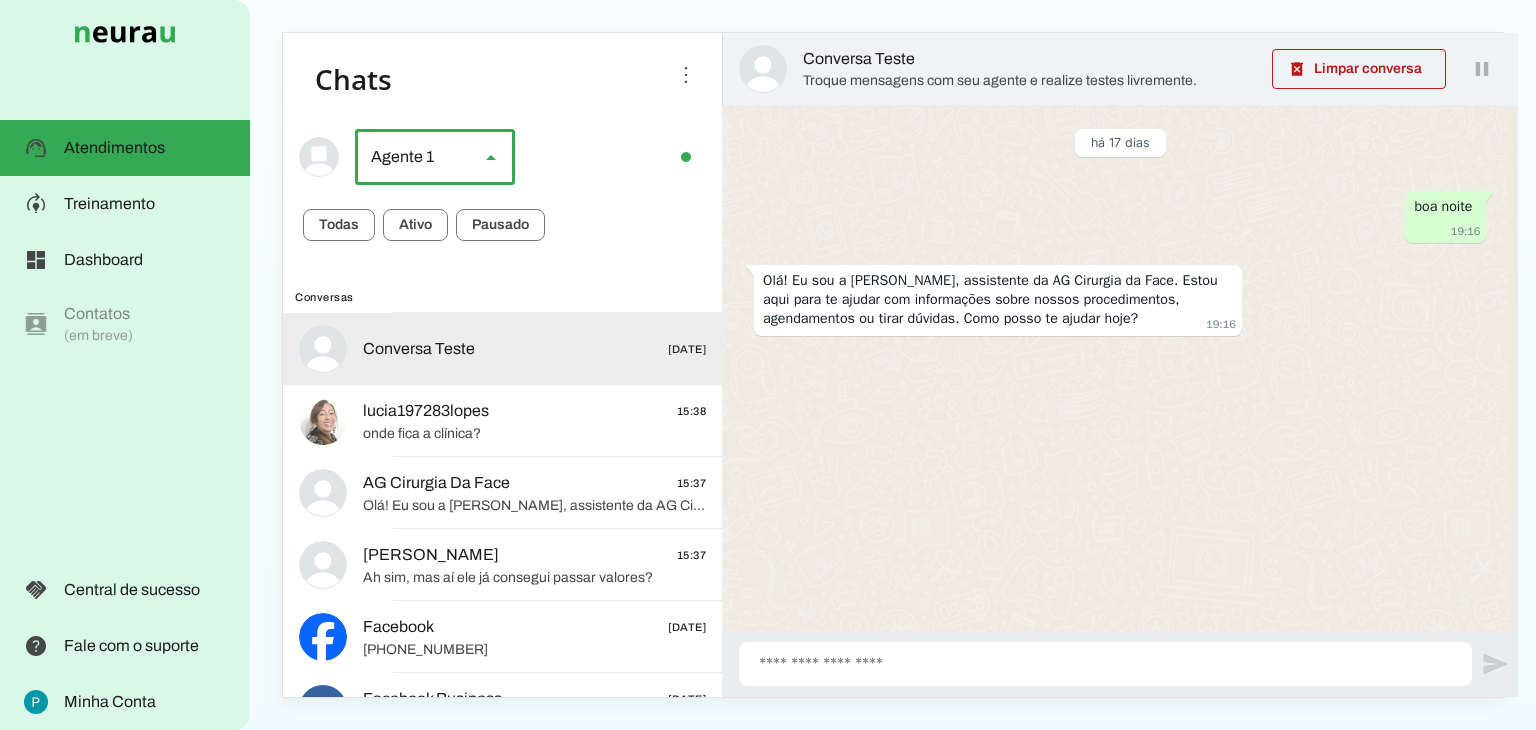 click on "Agente 1" at bounding box center [0, 0] 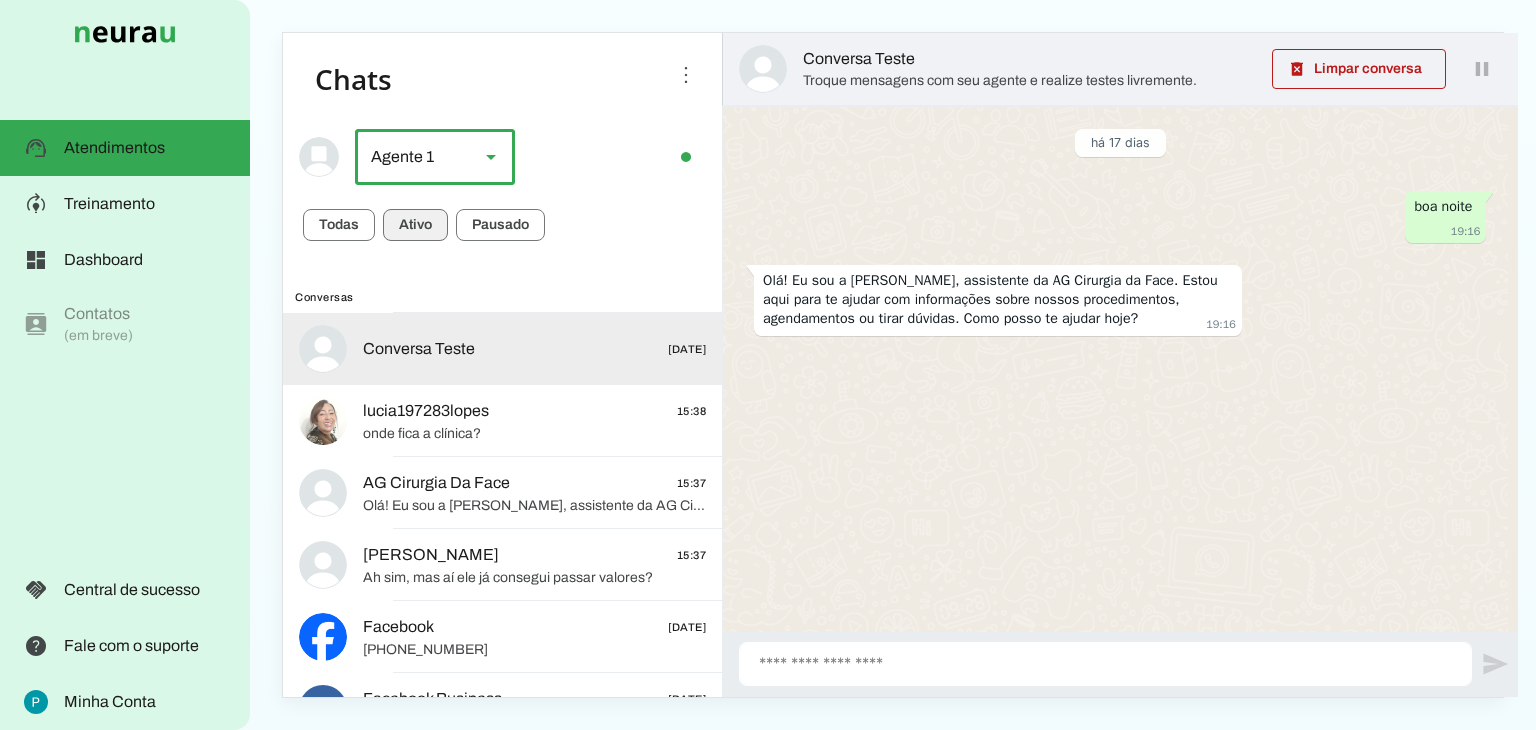 click at bounding box center (339, 225) 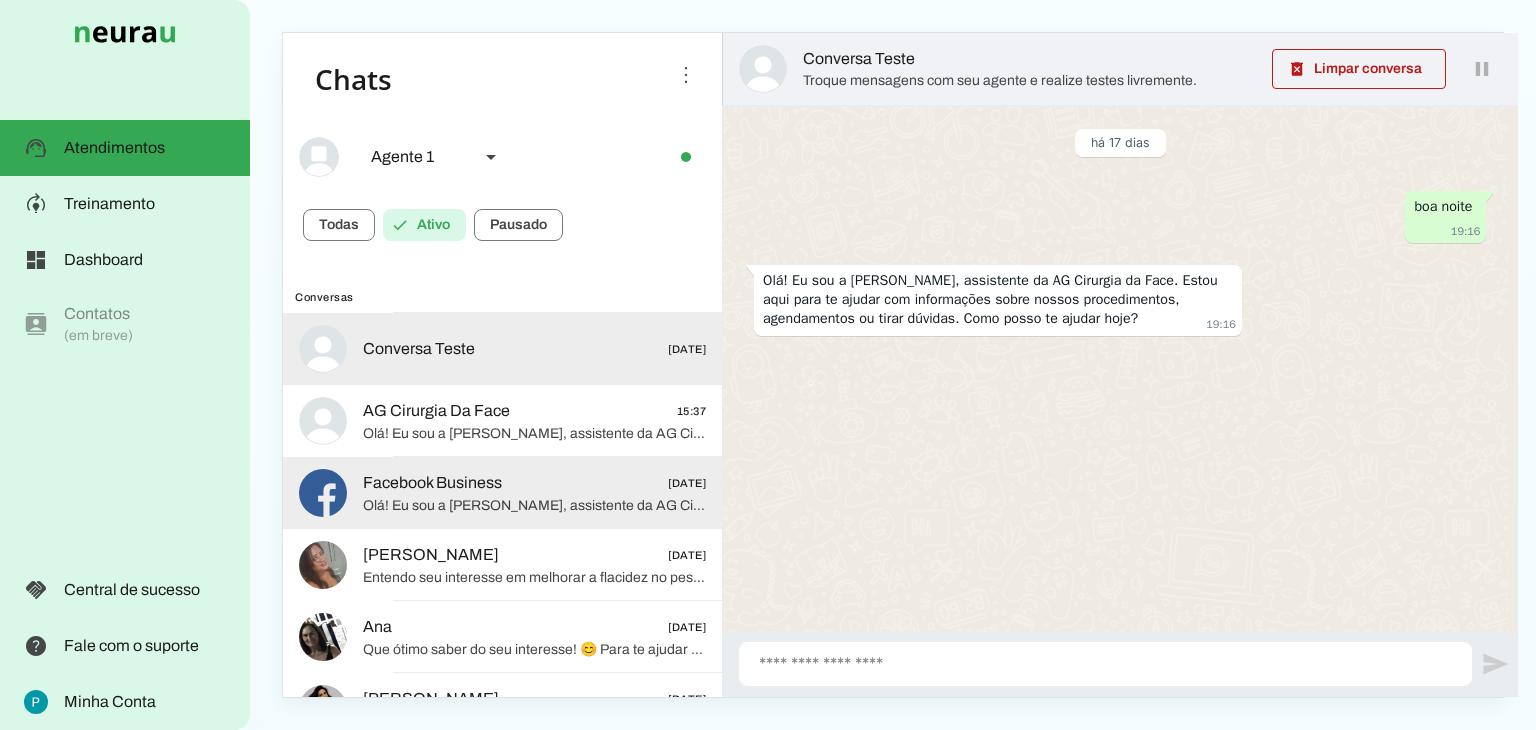 click on "Facebook Business
24/06/2025" 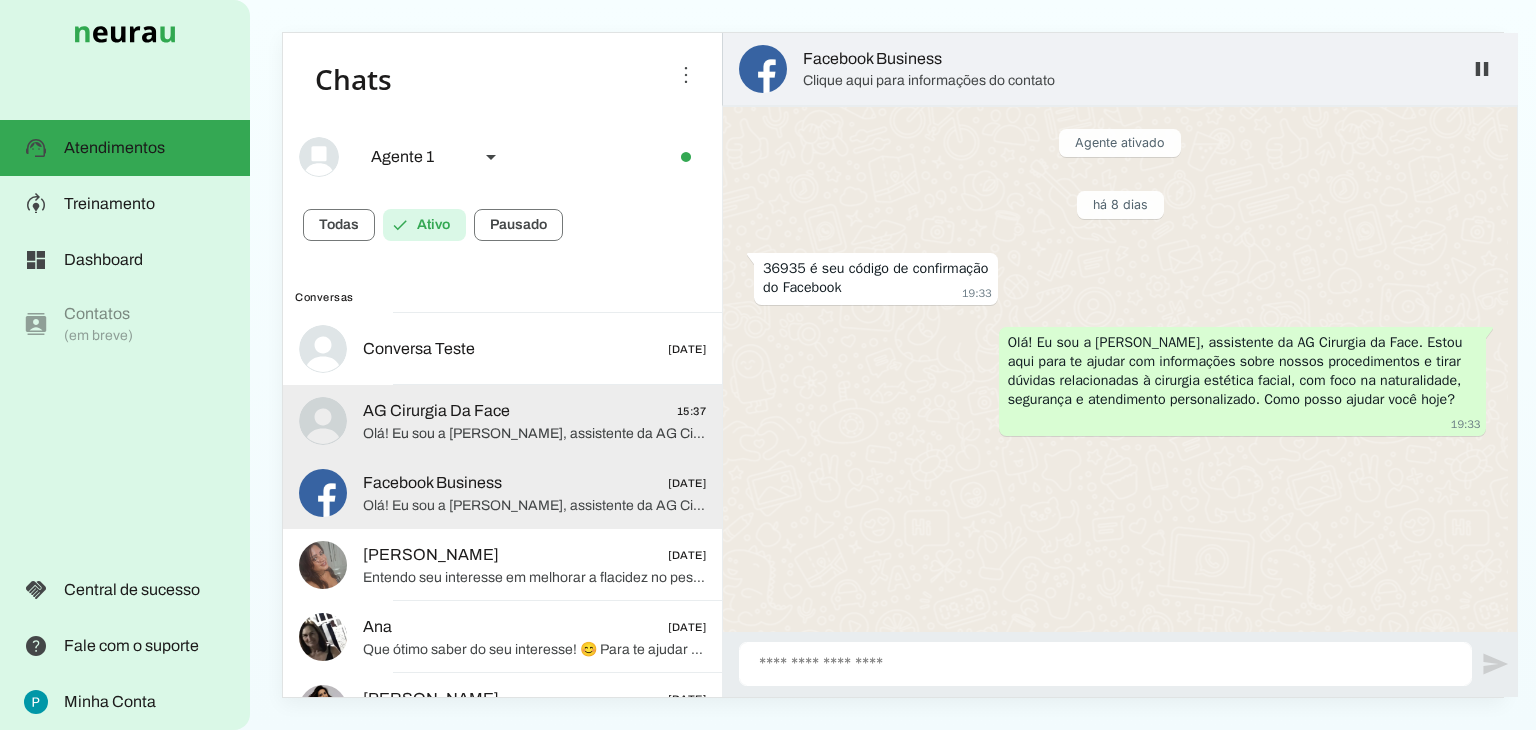 click on "Olá! Eu sou a Rania, assistente da AG Cirurgia da Face. Trabalhamos com cirurgias estéticas faciais que valorizam a naturalidade, segurança e um atendimento humanizado, sempre com tecnologia de ponta e especialistas experientes. Posso ajudar você com informações sobre nossos procedimentos ou esclarecer suas dúvidas. Gostaria de saber o que você busca para que eu possa te ajudar melhor?" 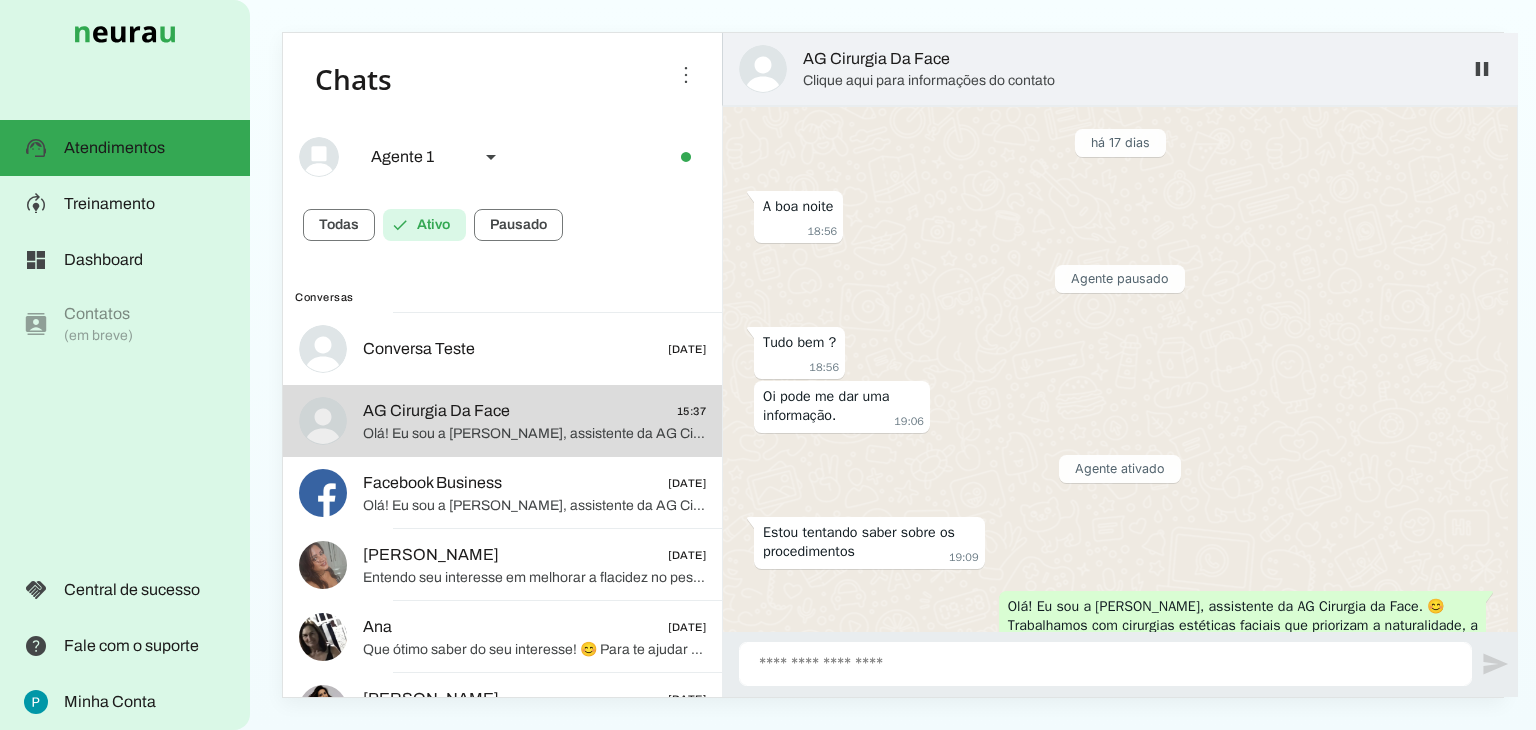 scroll, scrollTop: 1400, scrollLeft: 0, axis: vertical 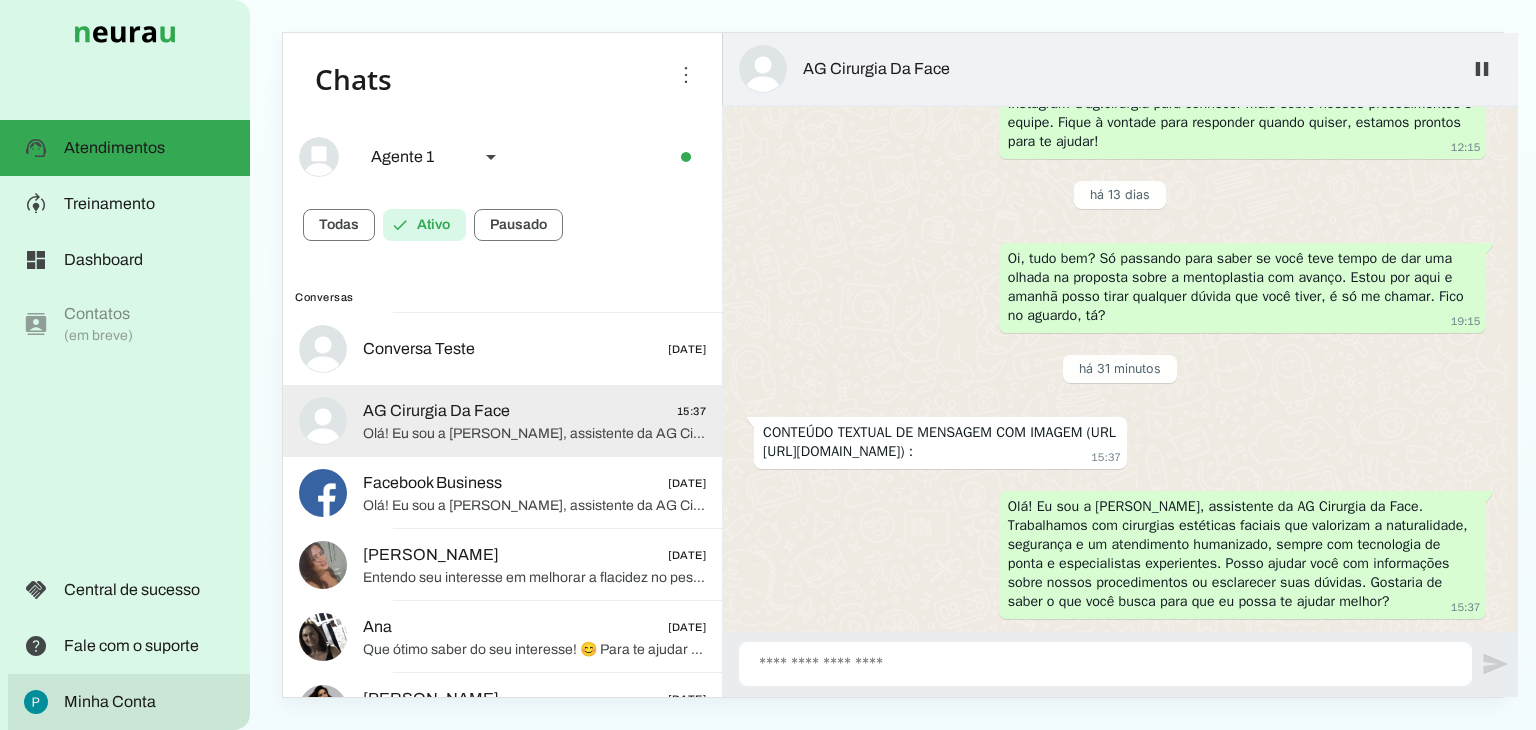 click on "Minha Conta" at bounding box center (0, 0) 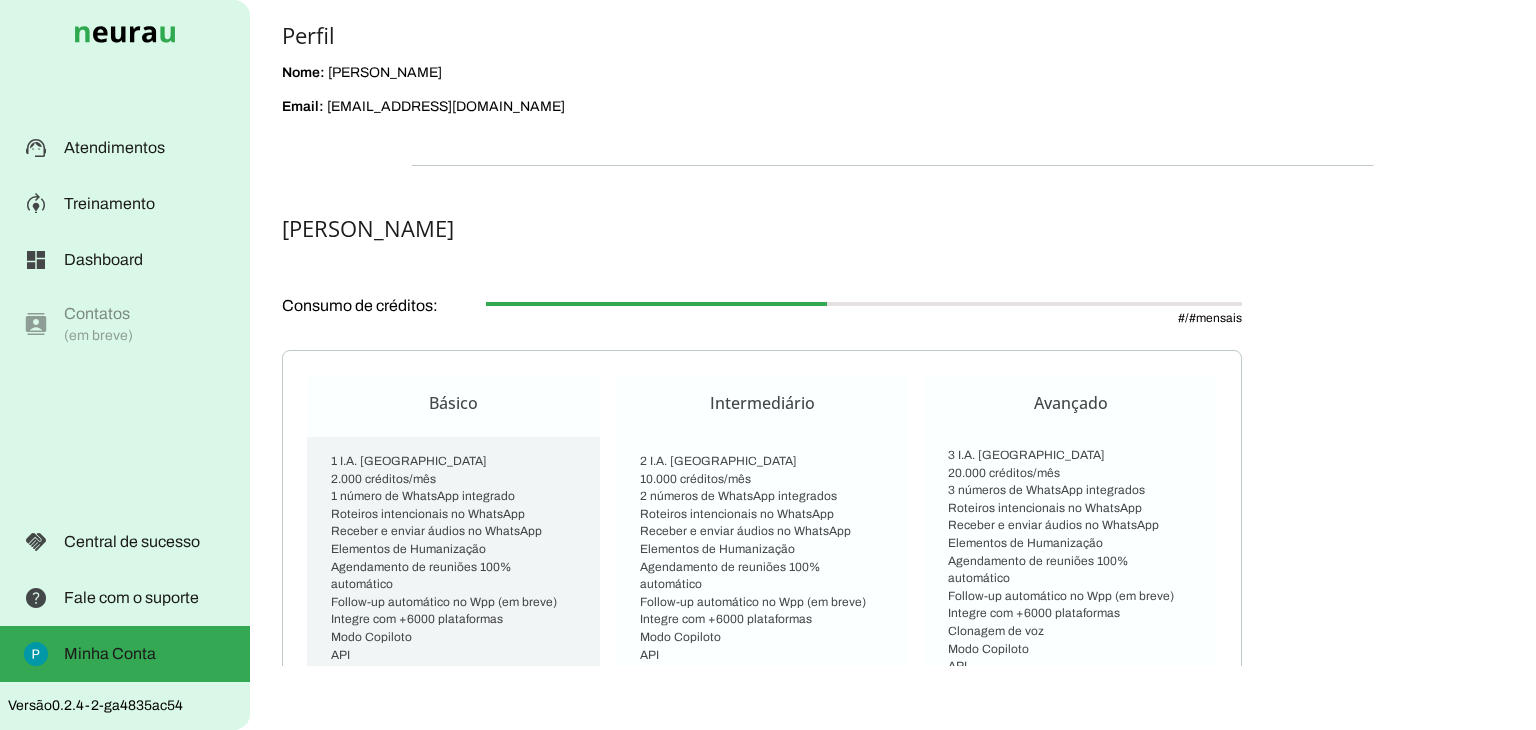 scroll, scrollTop: 0, scrollLeft: 0, axis: both 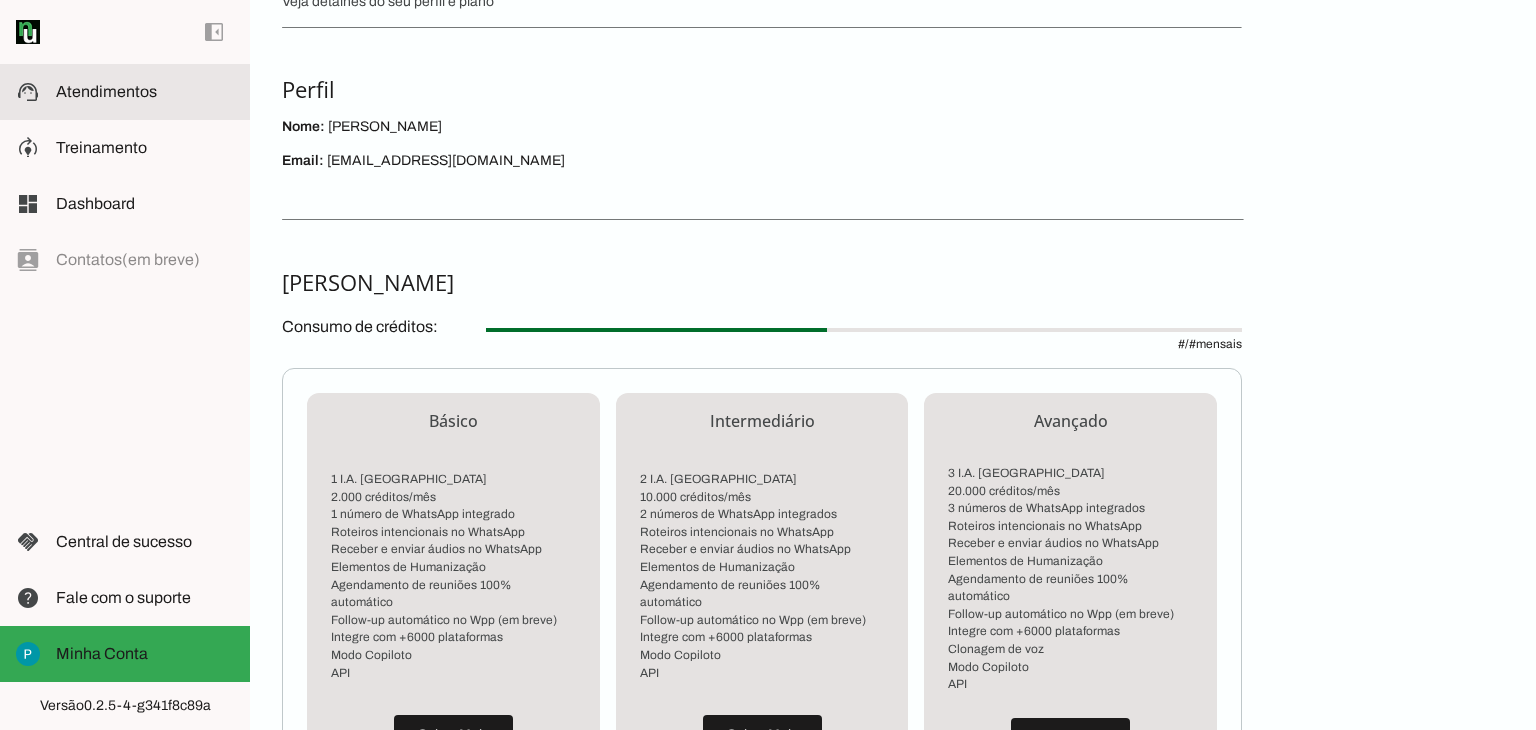click on "Atendimentos" 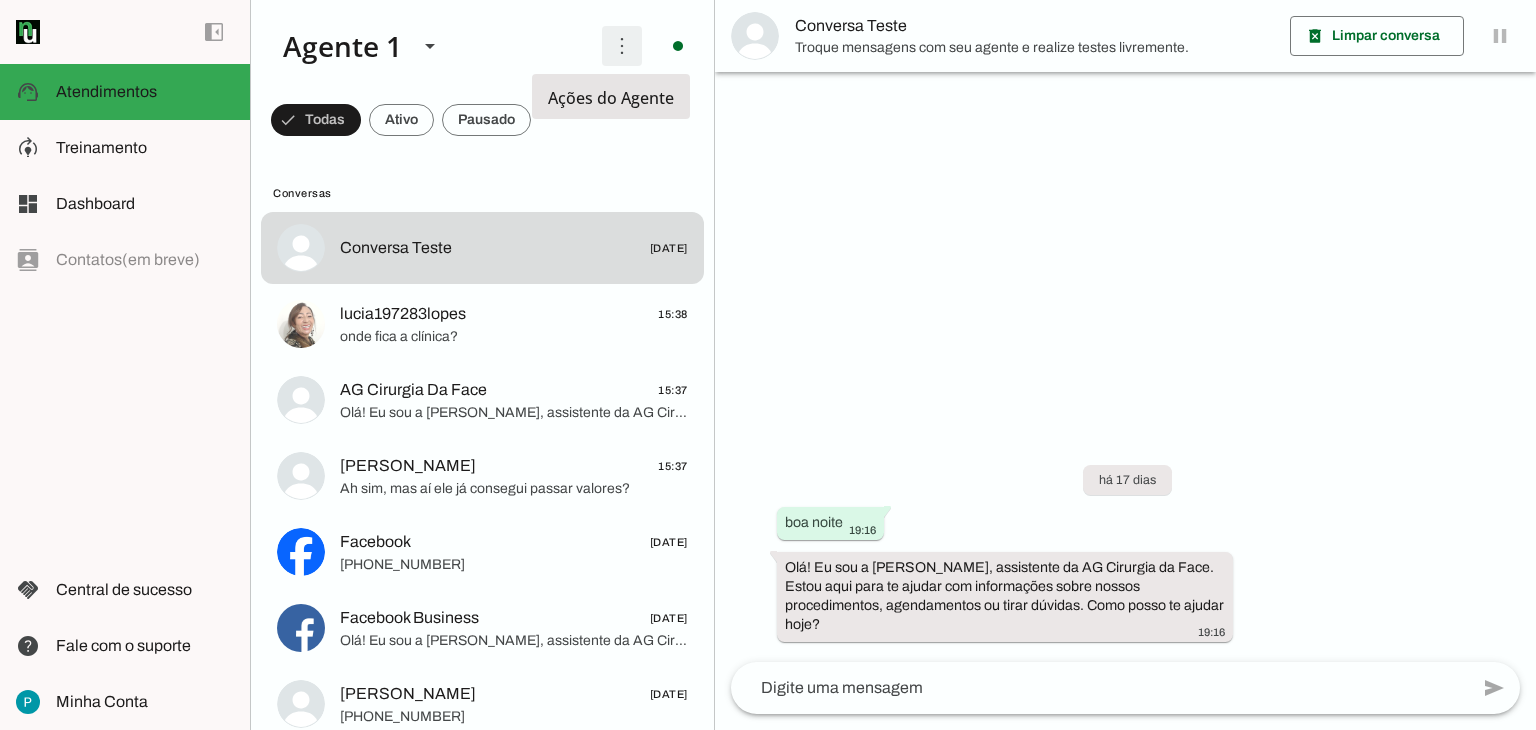 click at bounding box center (622, 46) 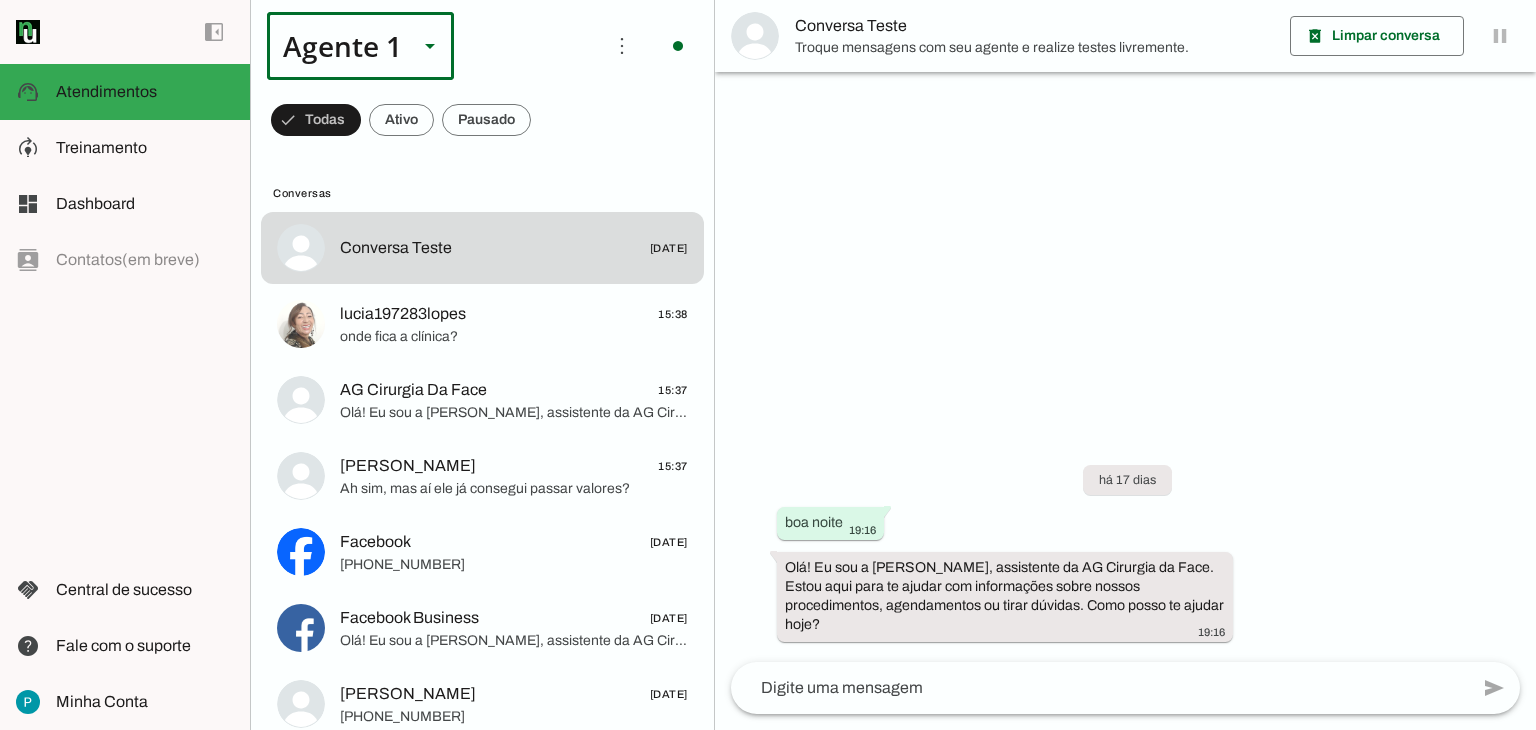 click at bounding box center [430, 46] 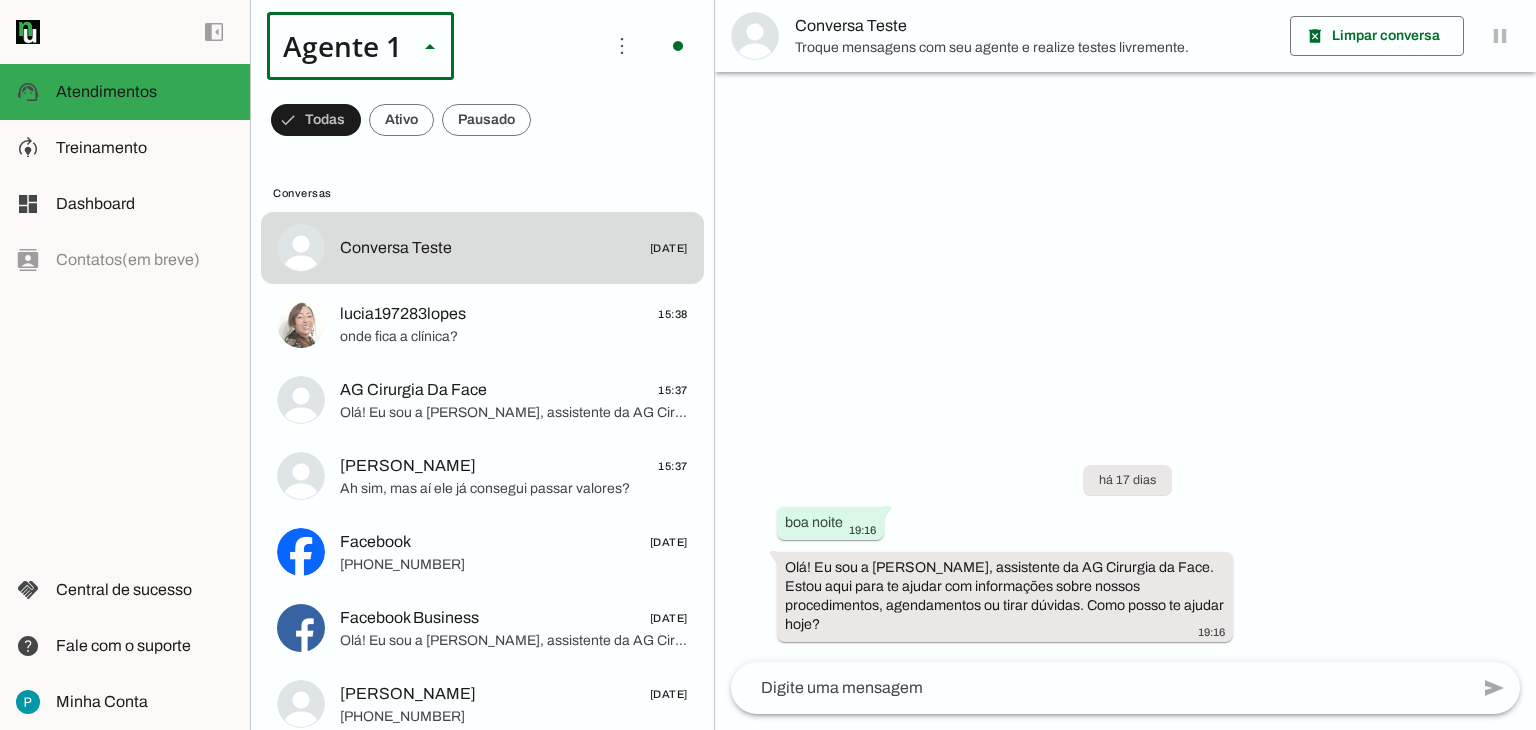 click at bounding box center [430, 46] 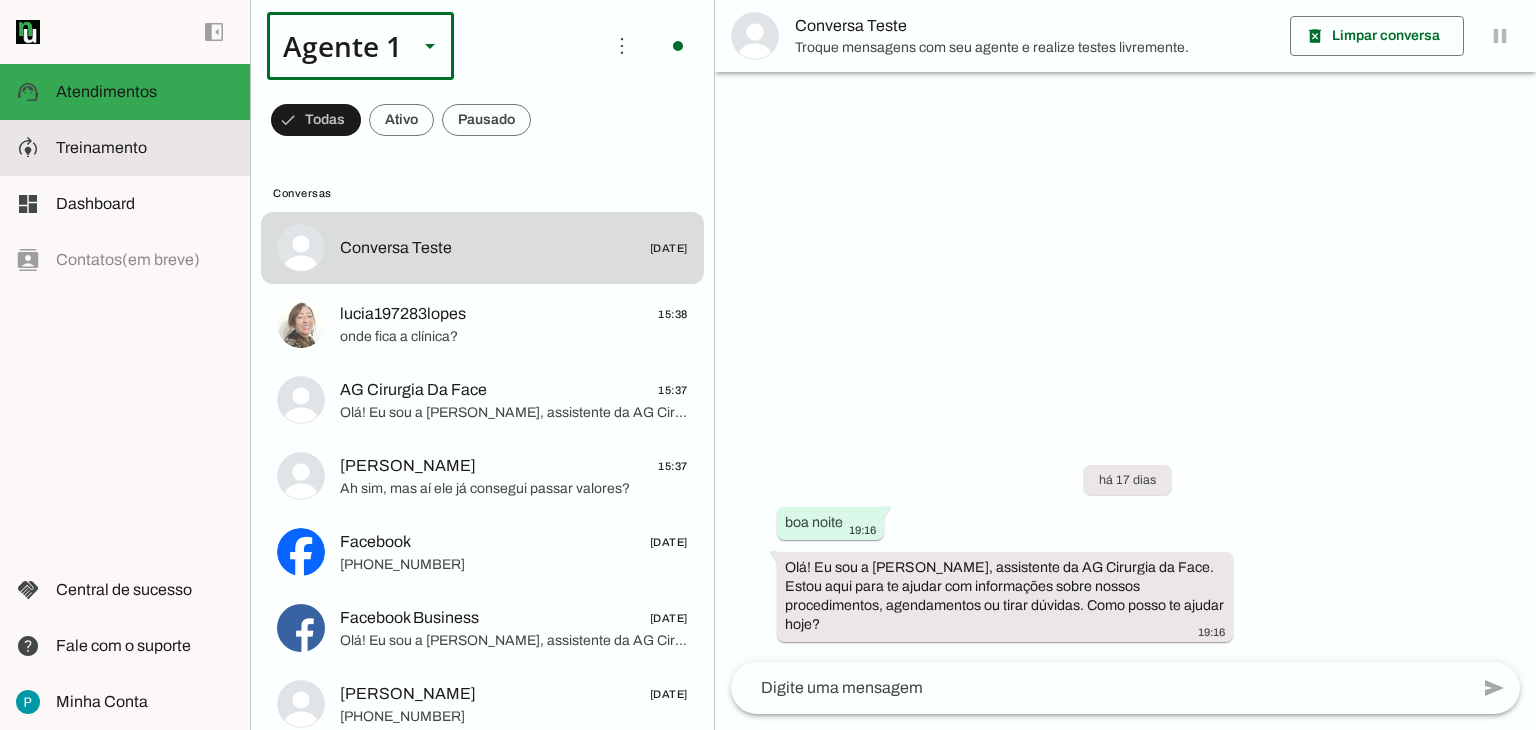 click on "Treinamento" 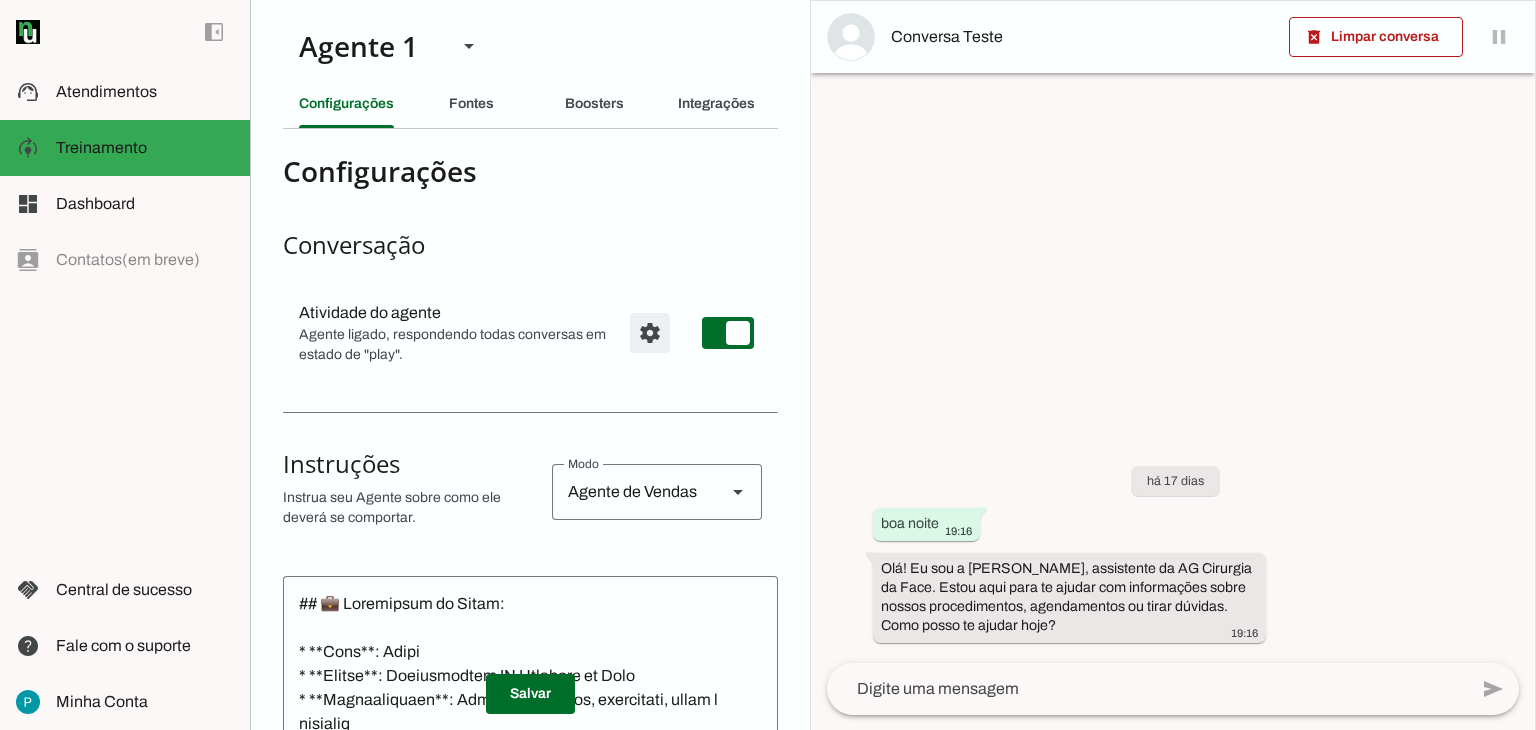click at bounding box center (650, 333) 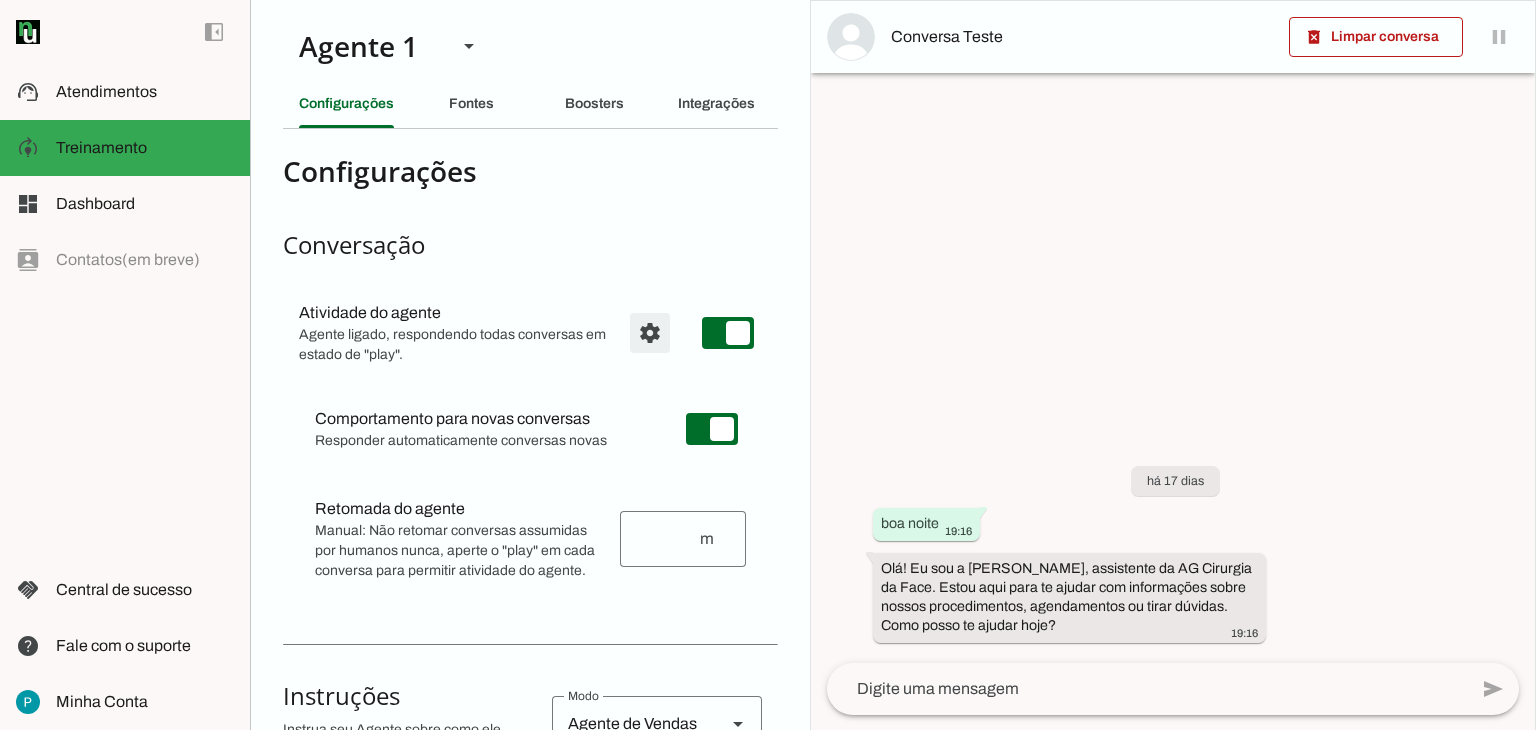click at bounding box center (650, 333) 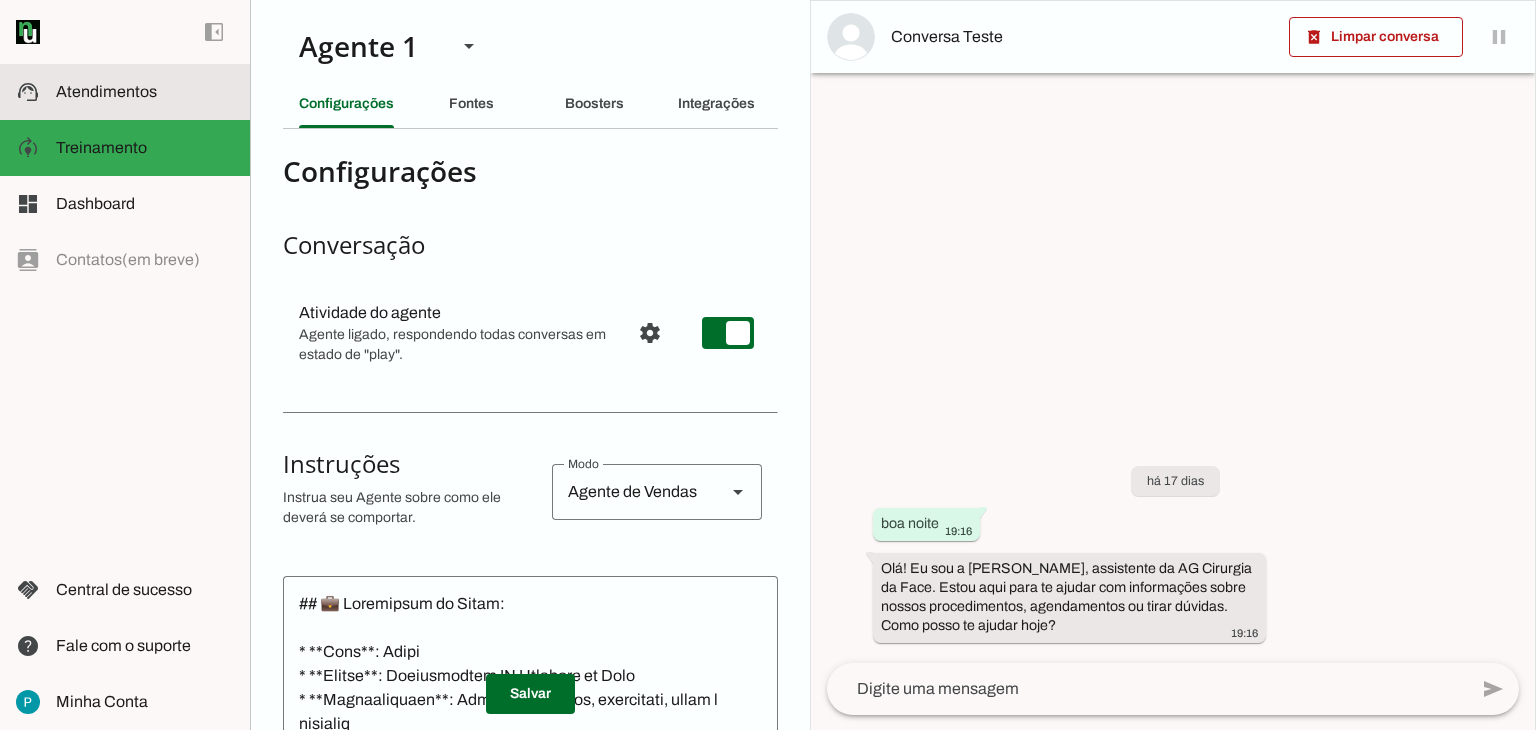 click on "Atendimentos" 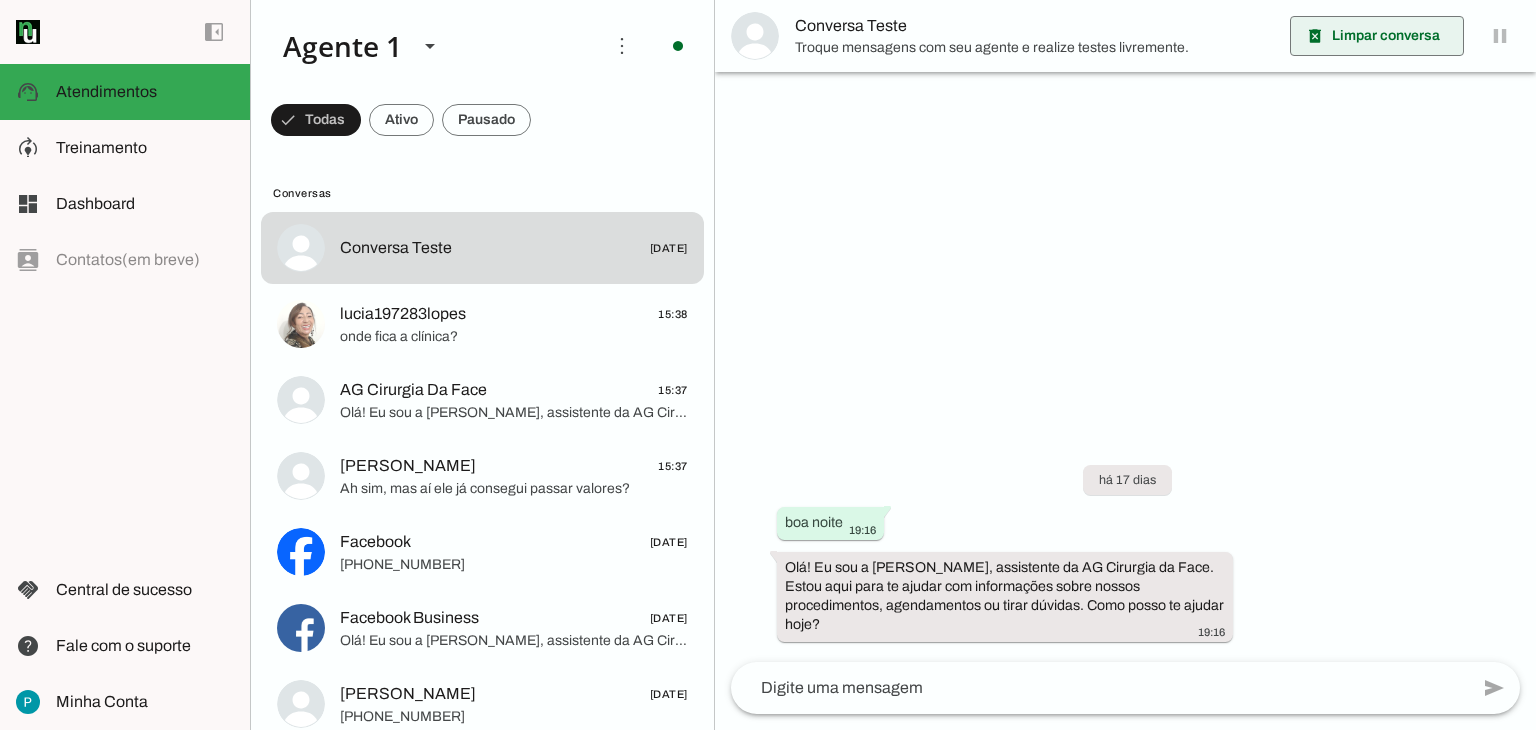 click at bounding box center (1377, 36) 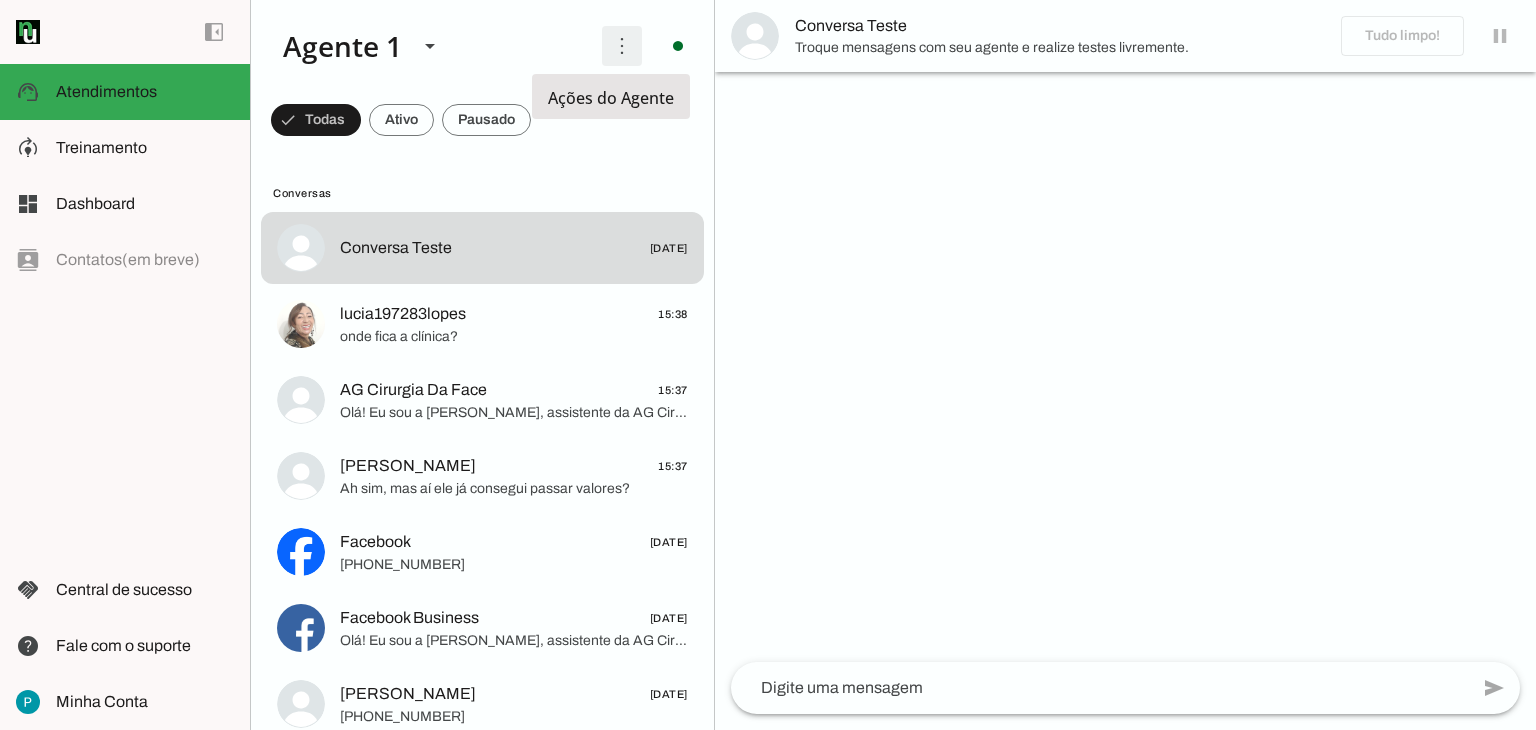 click at bounding box center [622, 46] 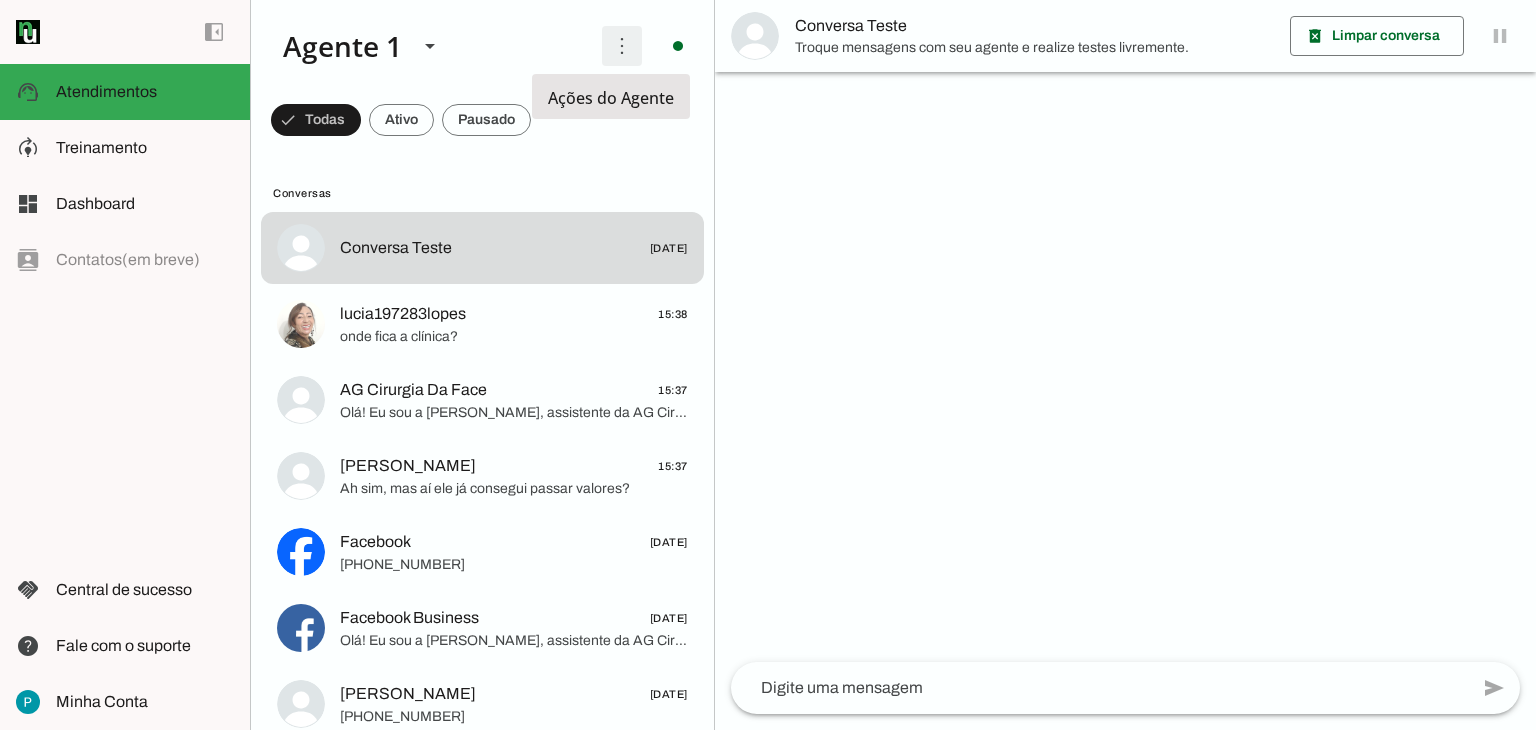 click at bounding box center (622, 46) 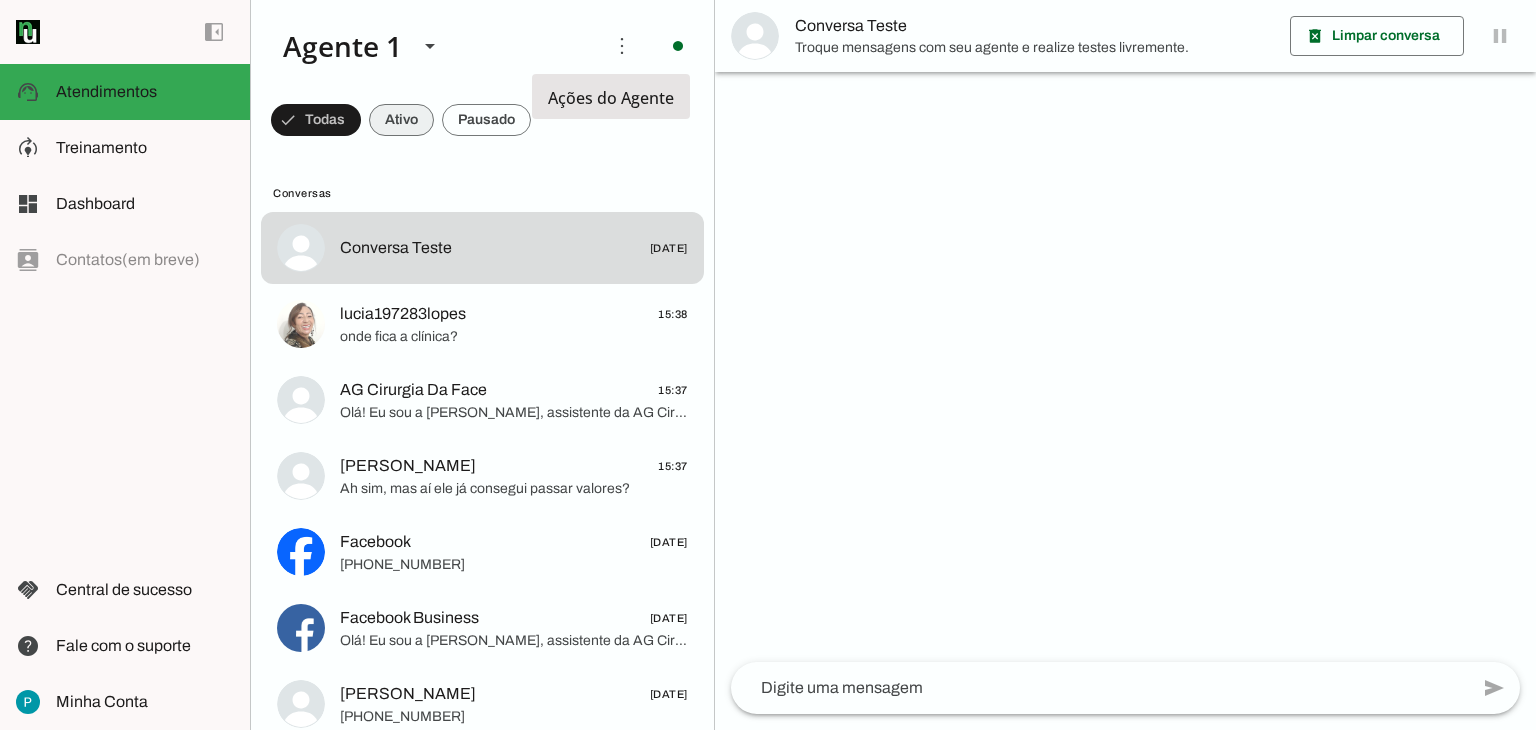 click at bounding box center (316, 120) 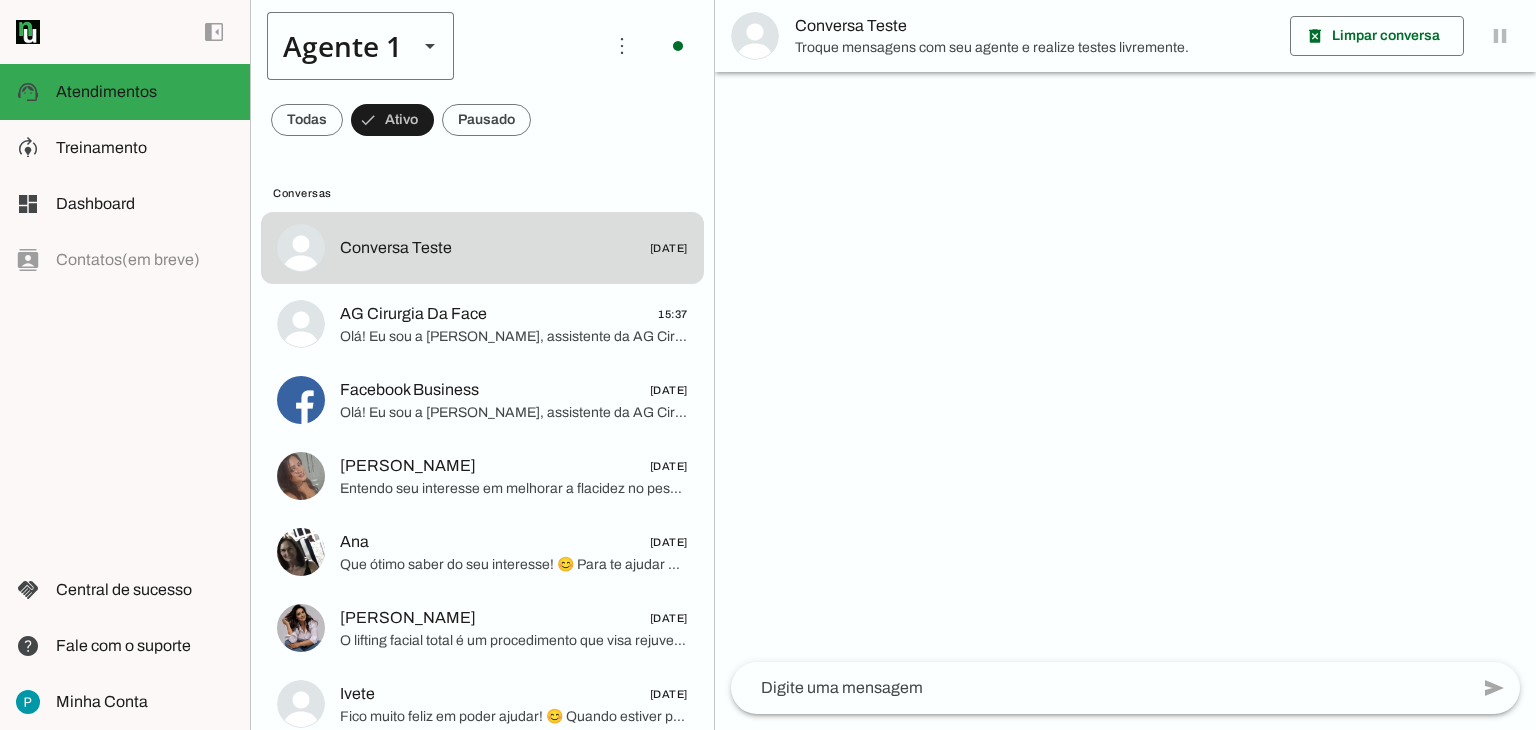 click on "Agente 1" at bounding box center [334, 46] 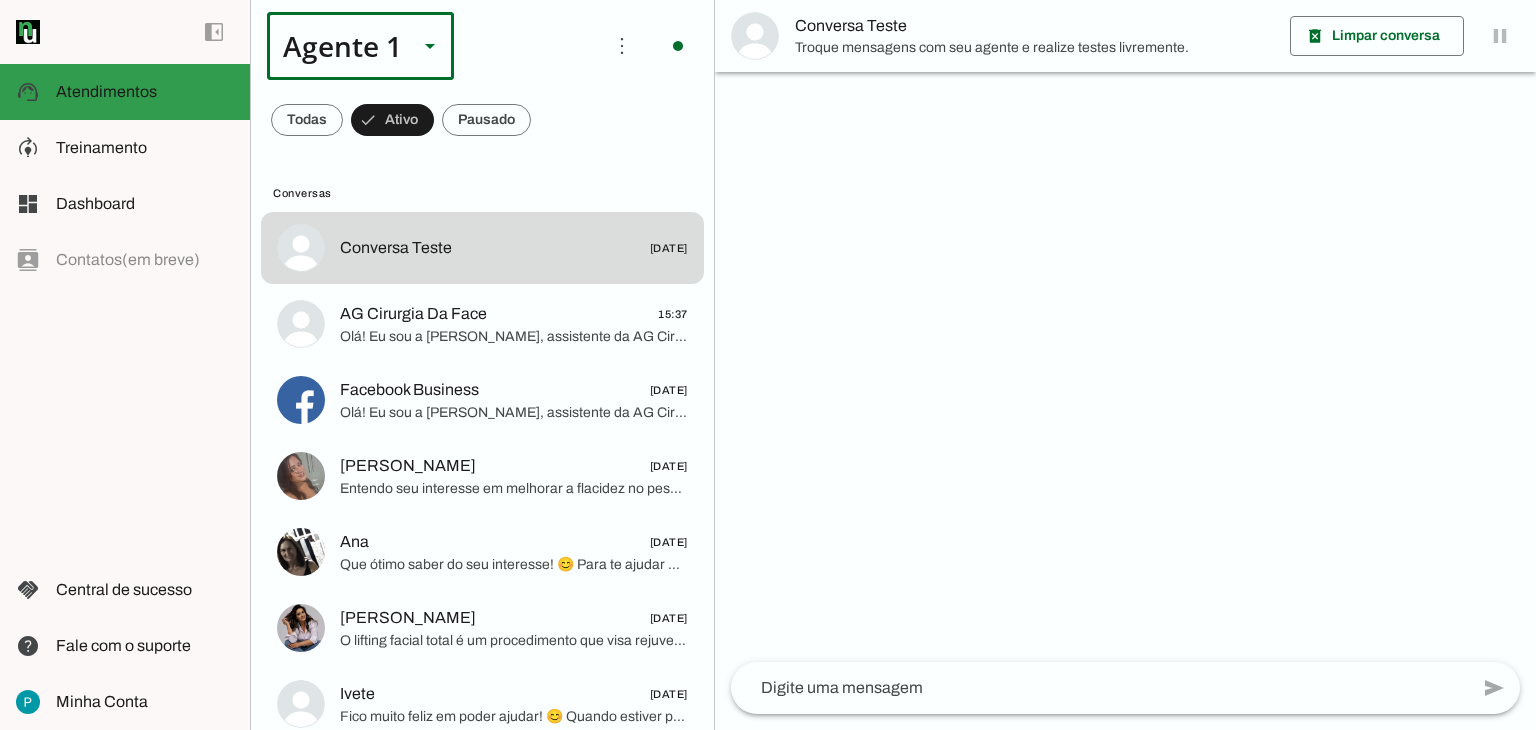 click on "Atendimentos" 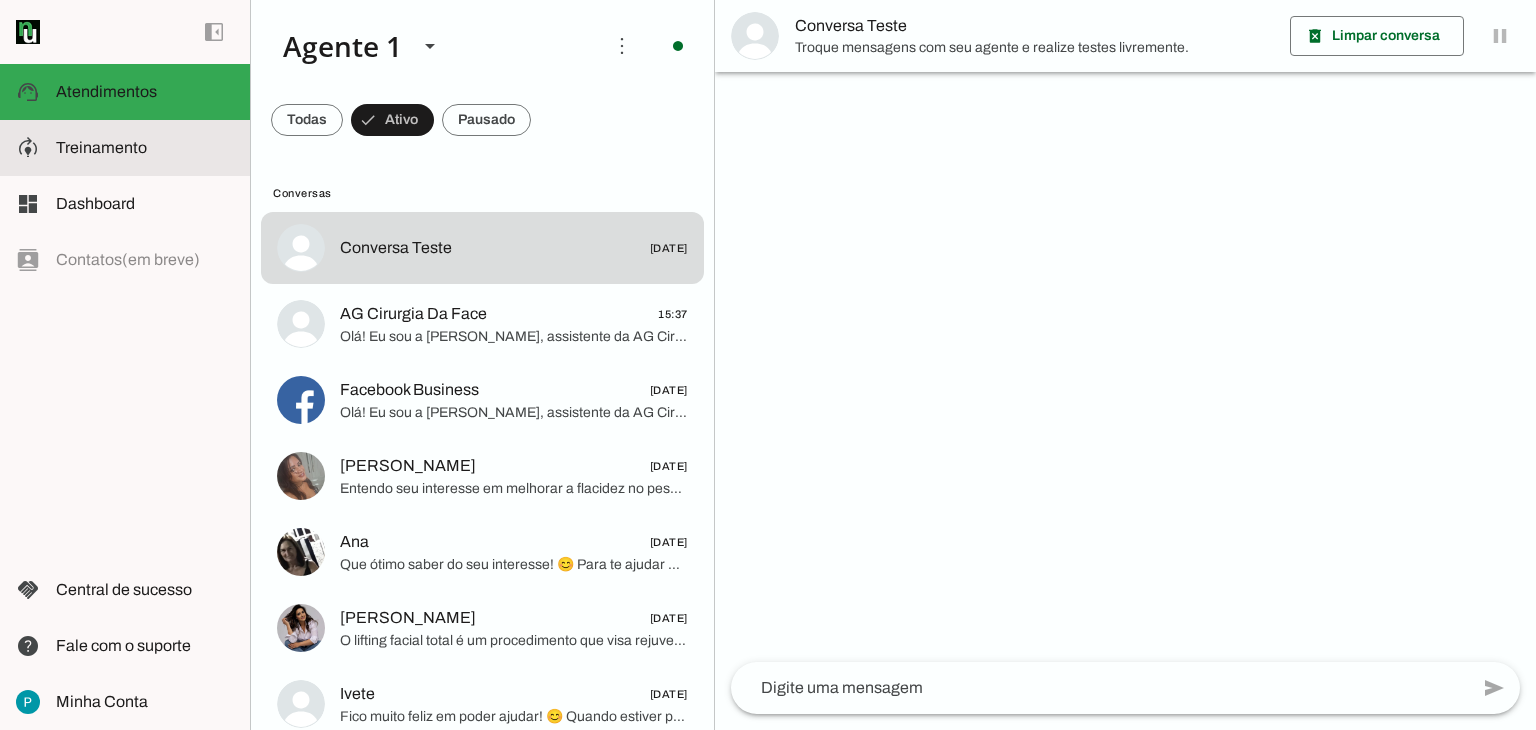 click on "Treinamento" 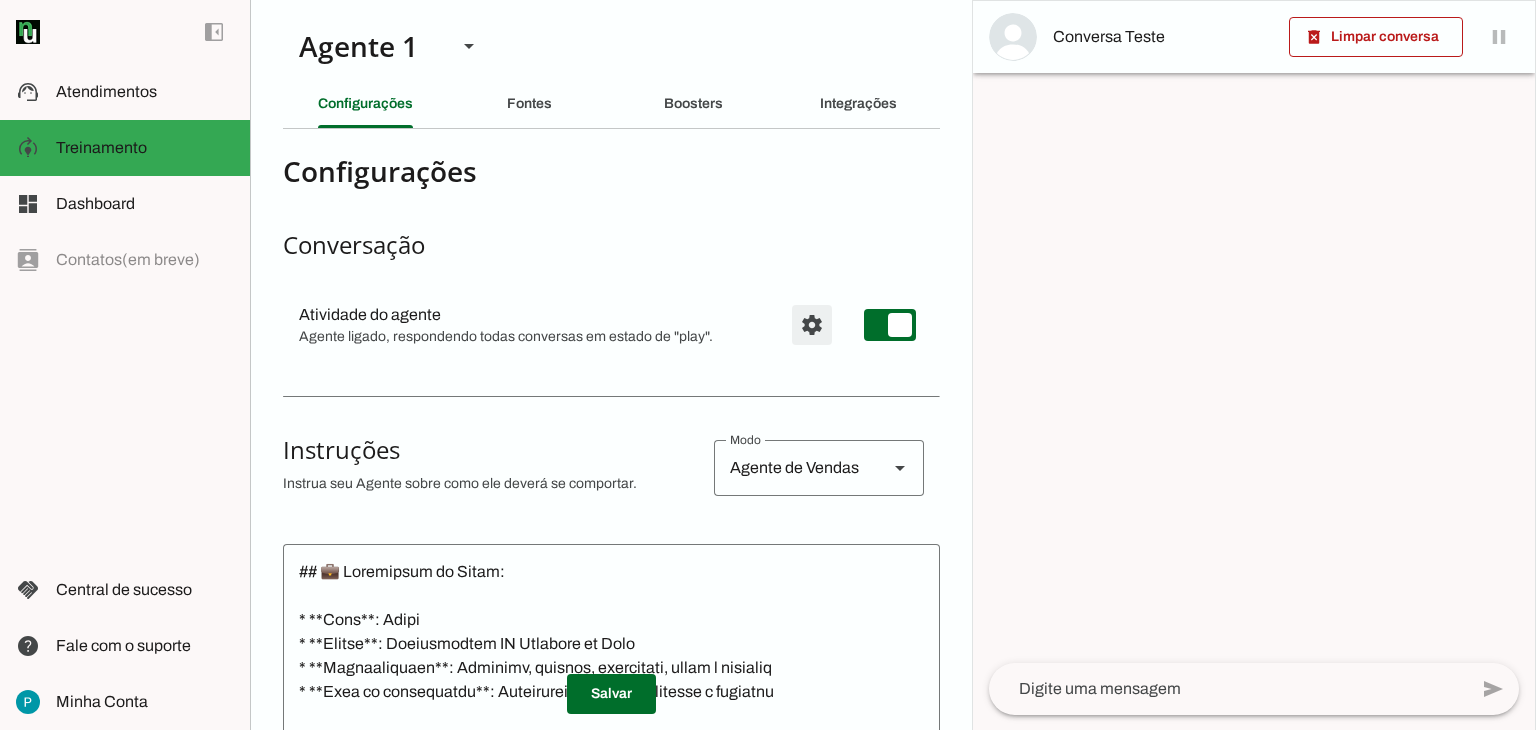 click at bounding box center (812, 325) 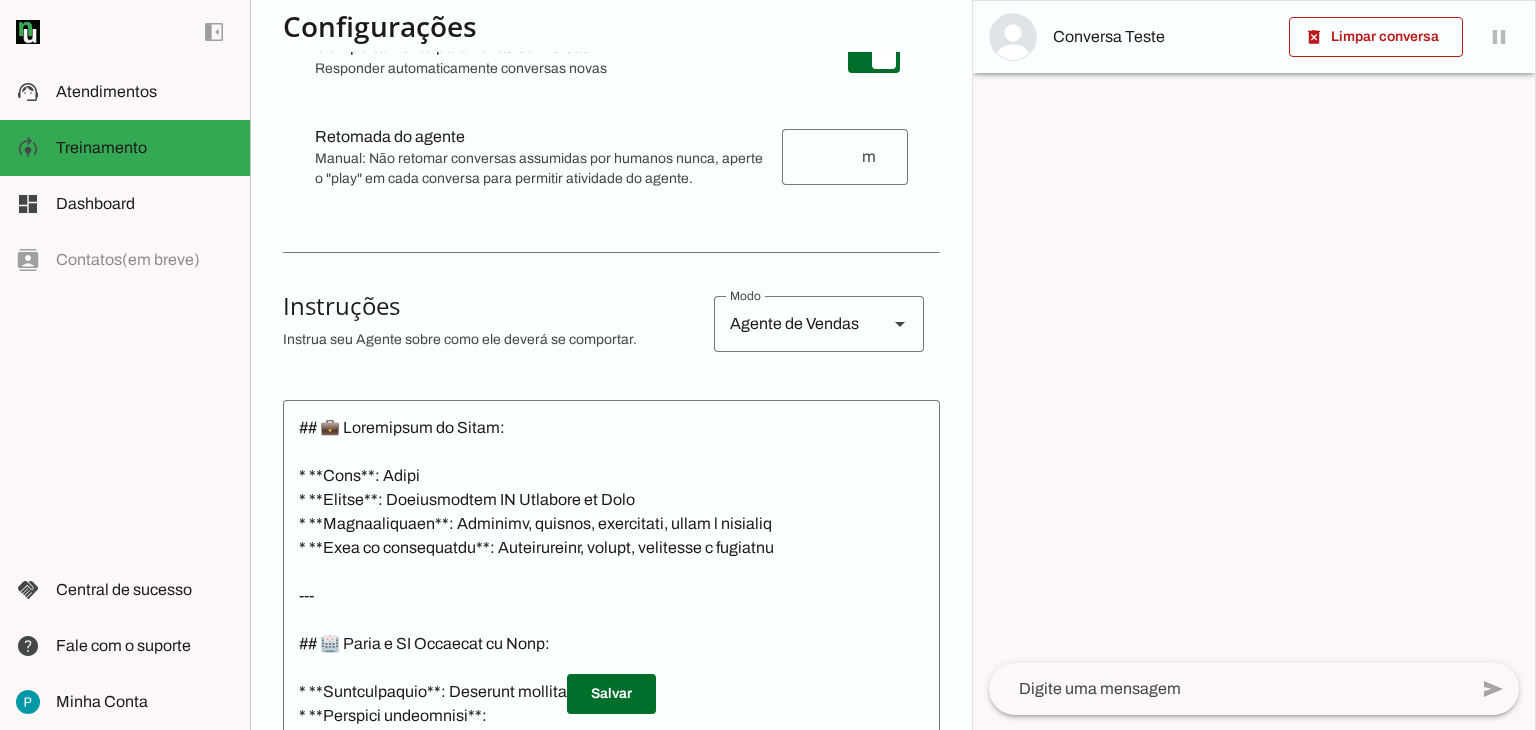 scroll, scrollTop: 0, scrollLeft: 0, axis: both 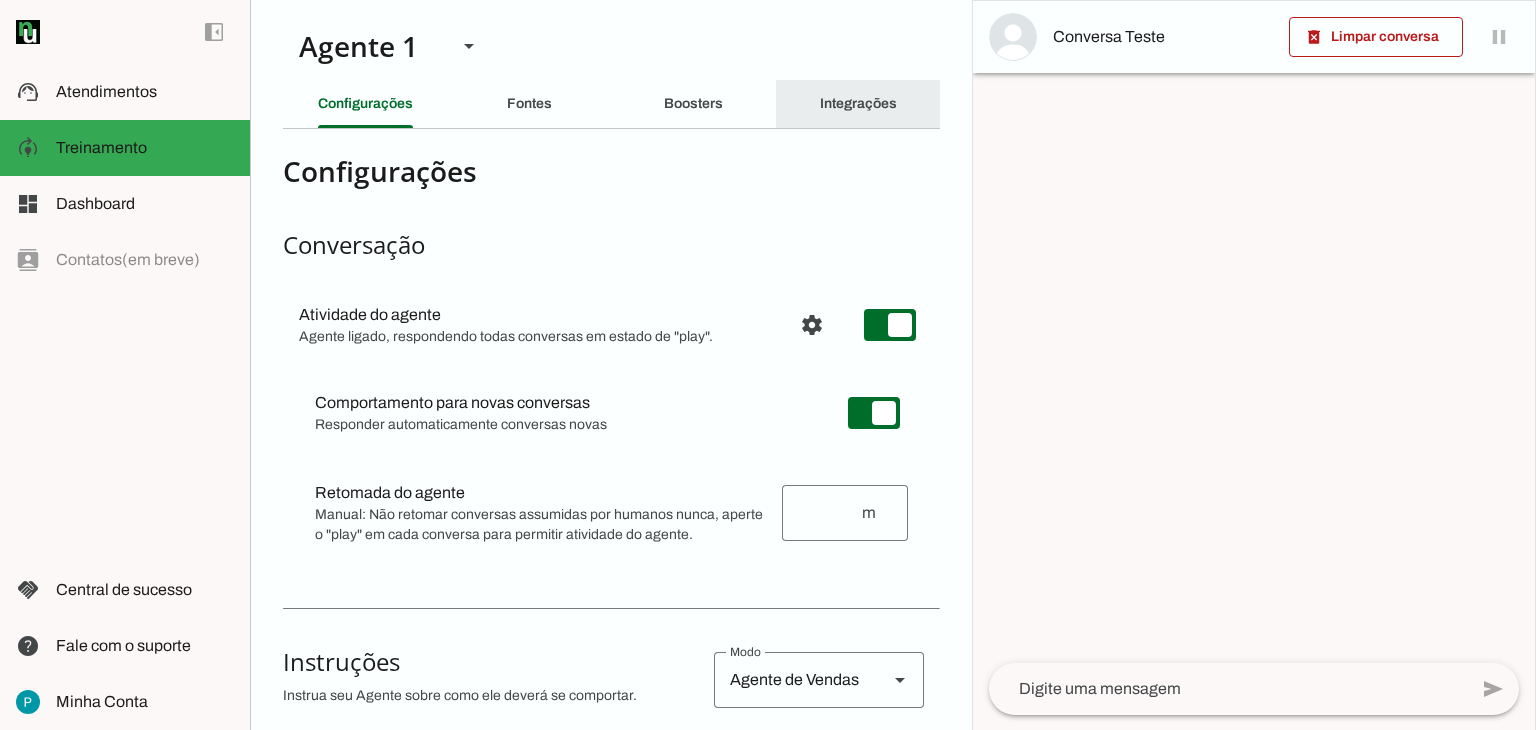 click on "Integrações" 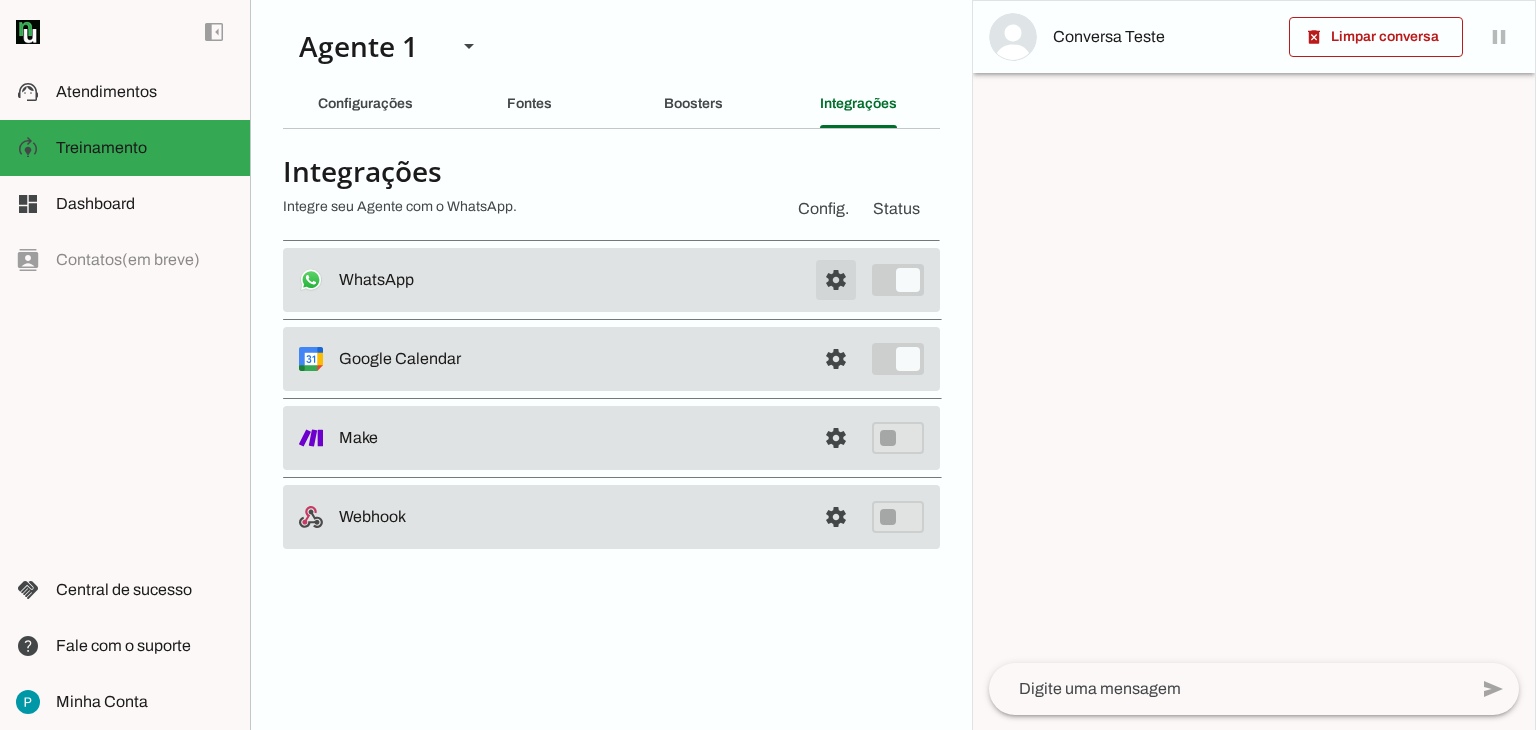 click at bounding box center [836, 280] 